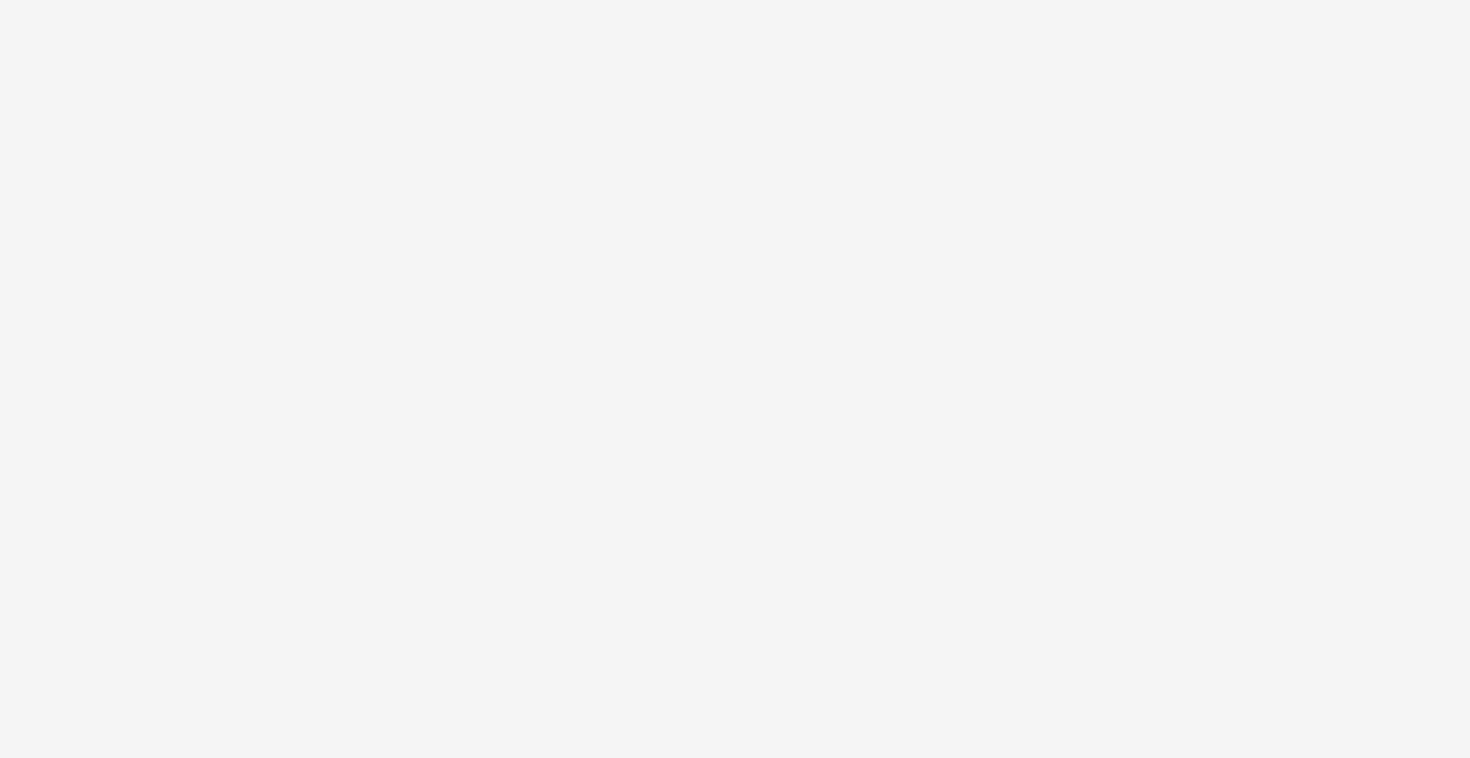 scroll, scrollTop: 0, scrollLeft: 0, axis: both 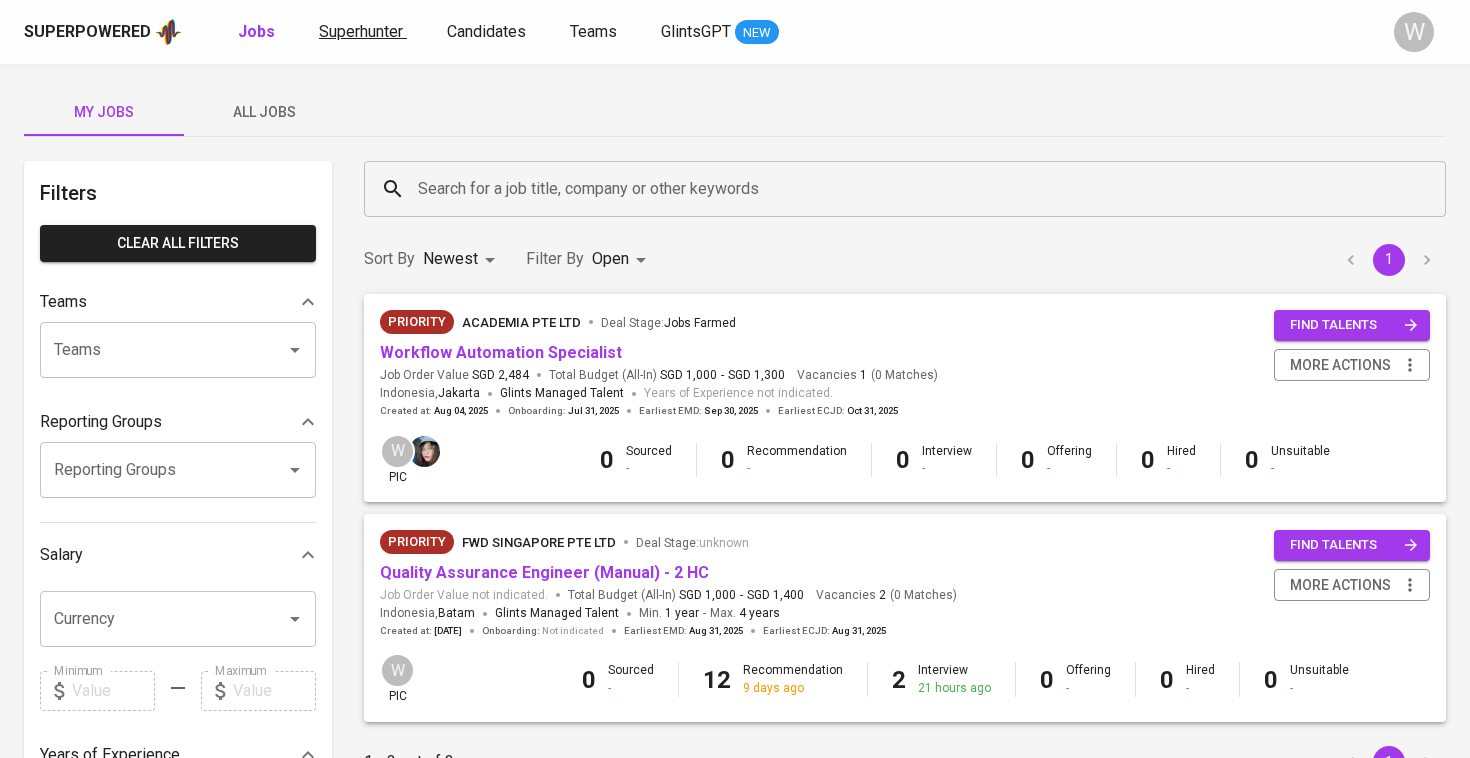 click on "Superhunter" at bounding box center [361, 31] 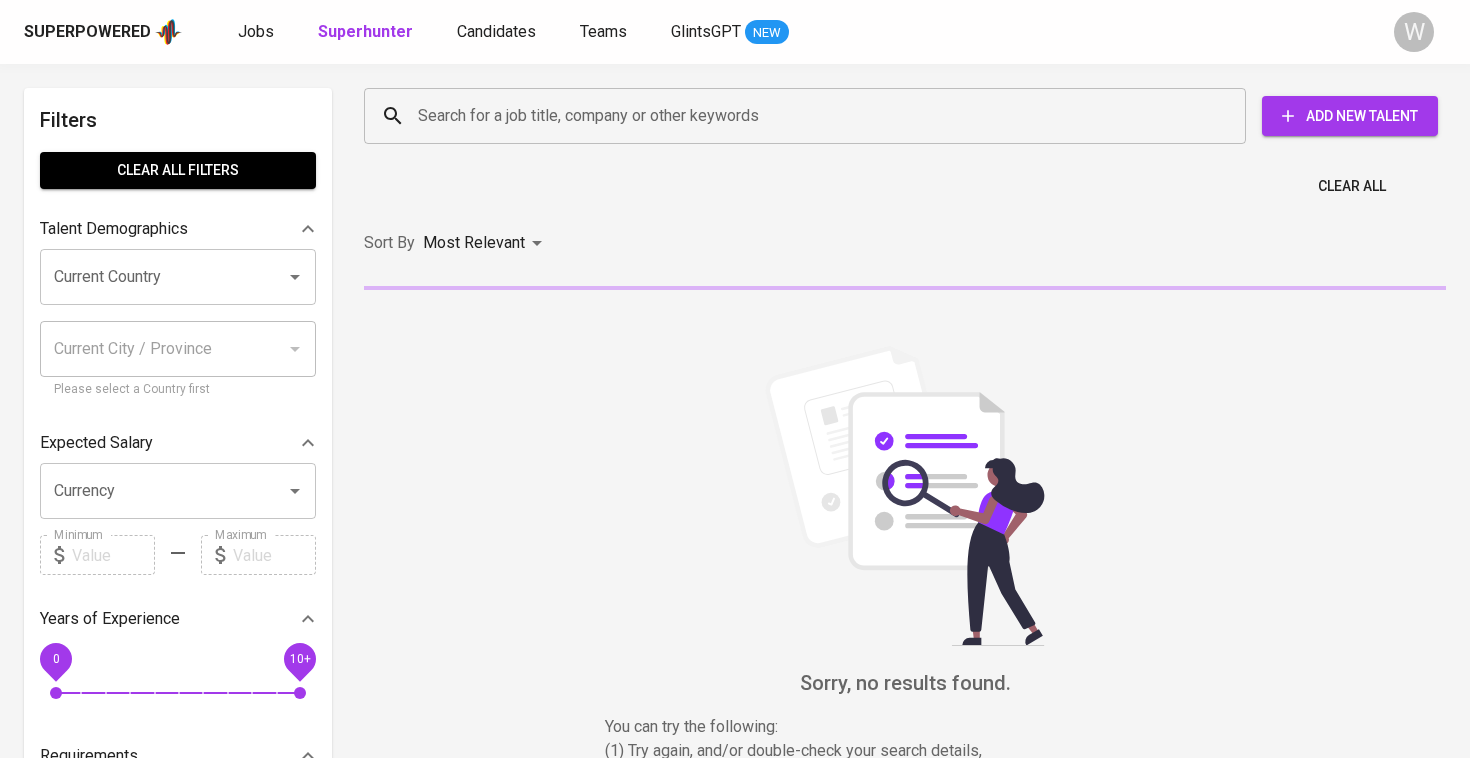 click on "Search for a job title, company or other keywords" at bounding box center (810, 116) 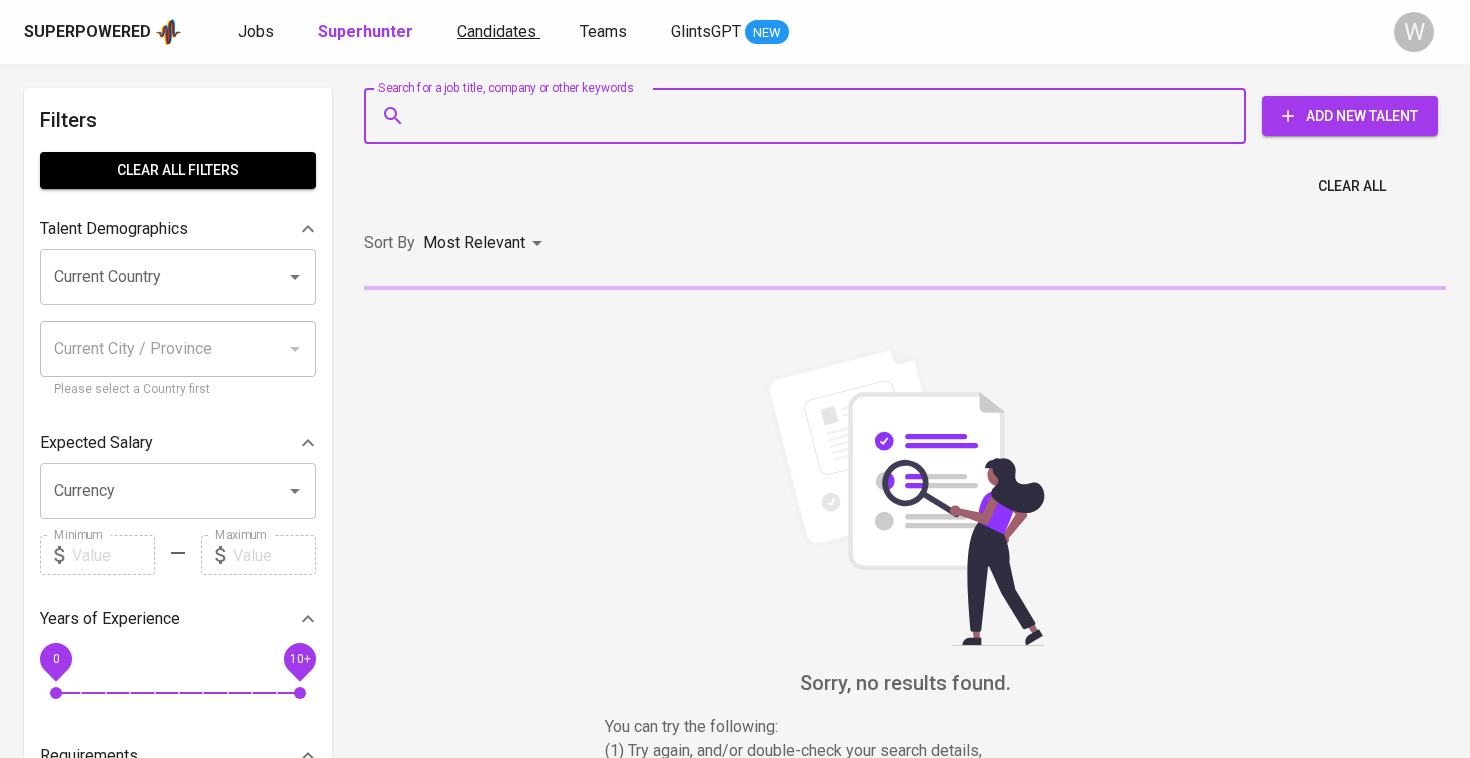 click on "Candidates" at bounding box center (496, 31) 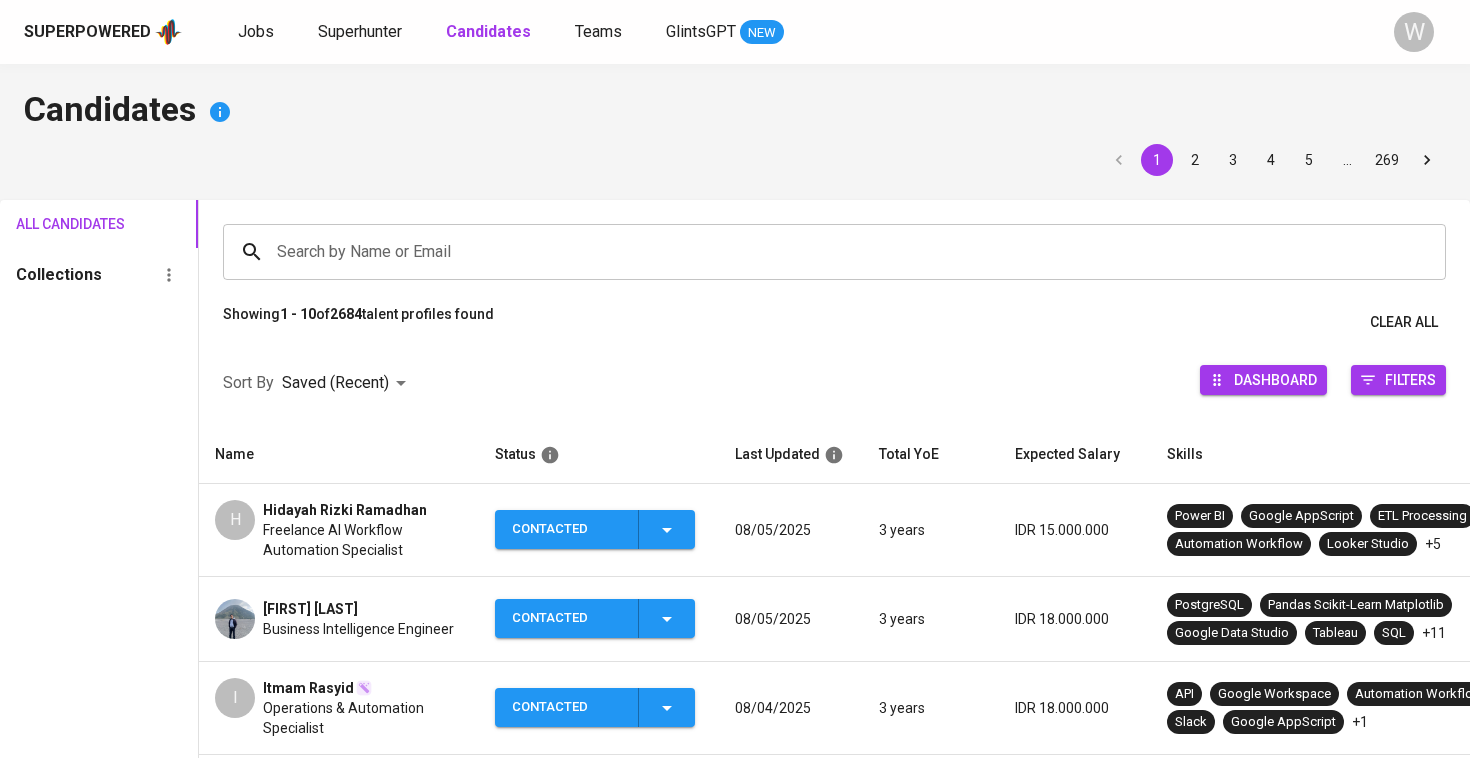 click on "Search by Name or Email" at bounding box center (834, 252) 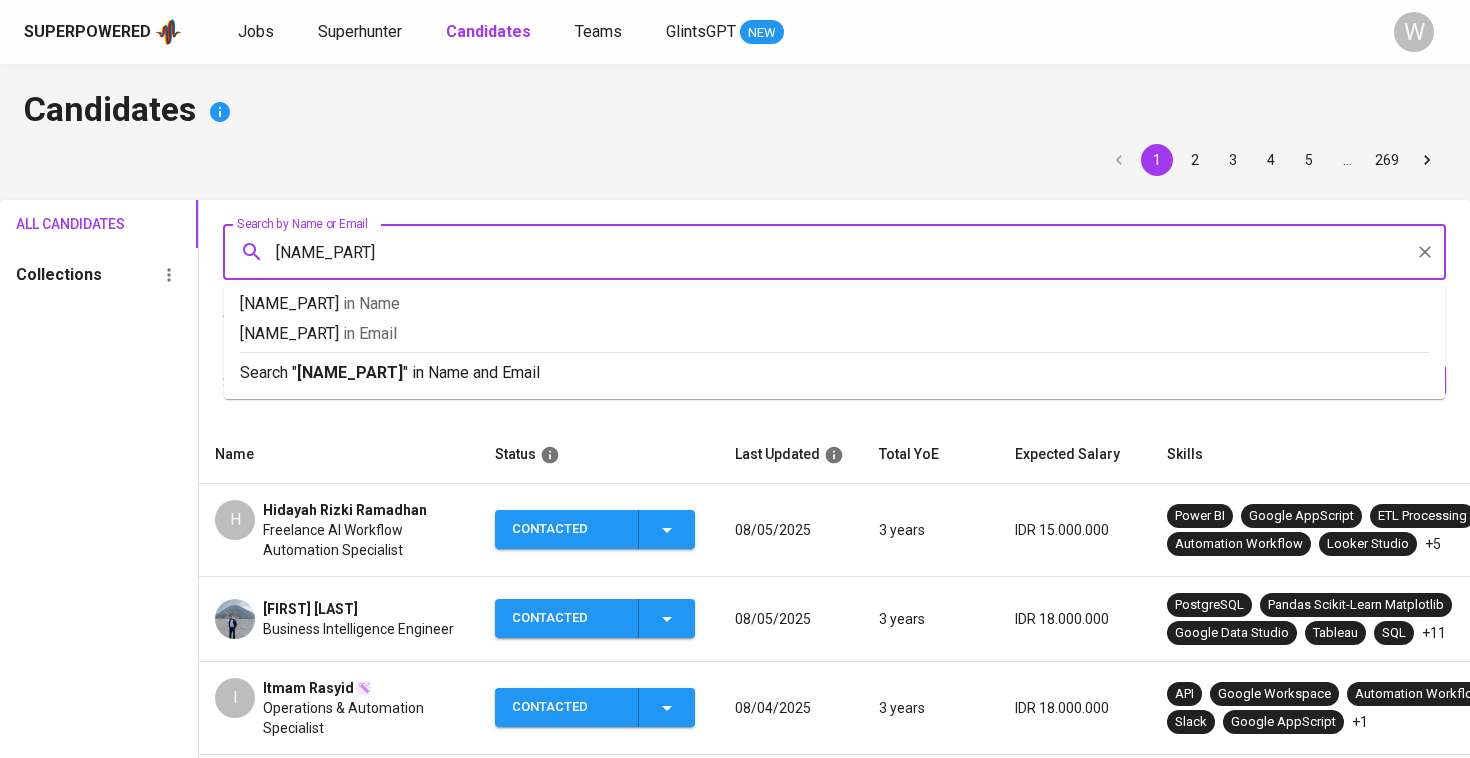 type on "[USERNAME]" 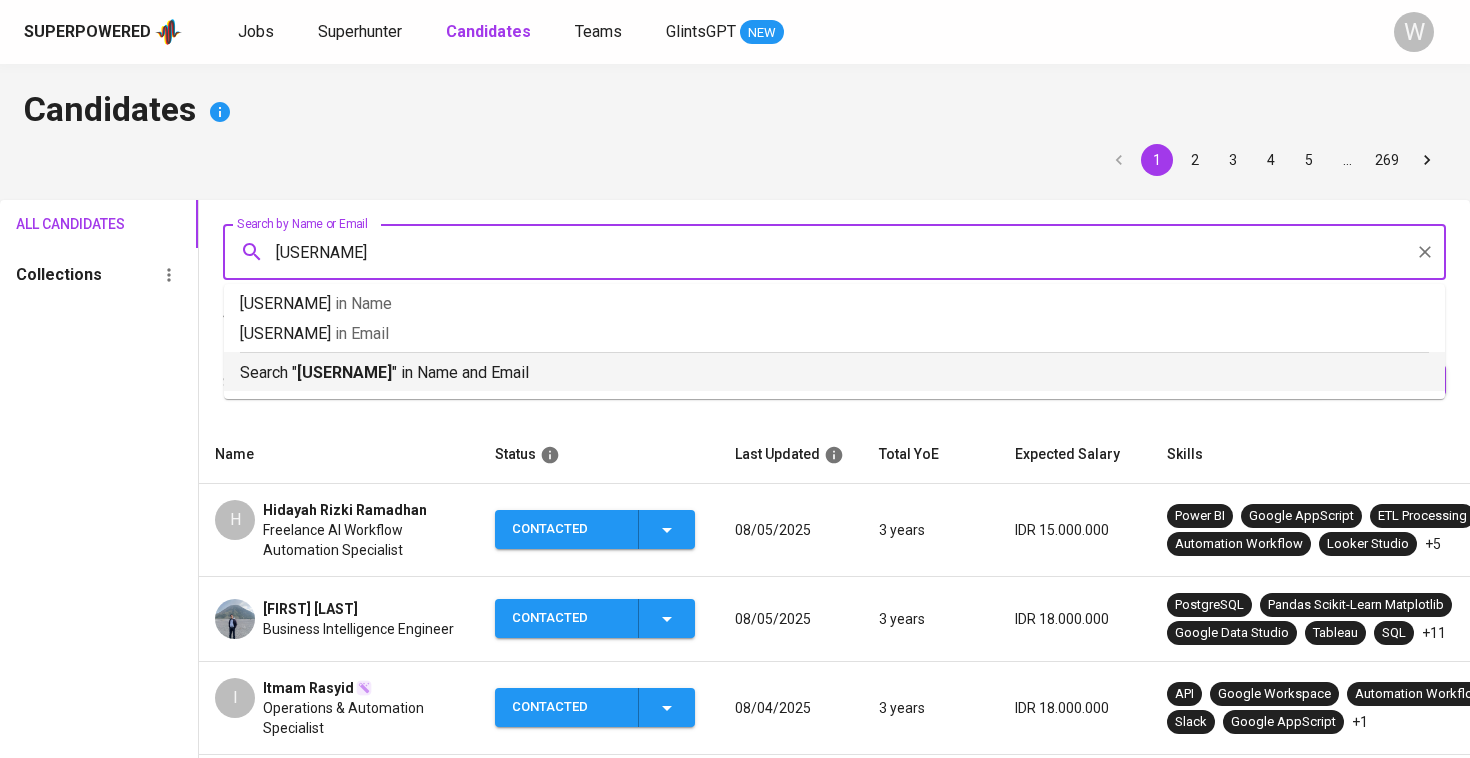 click on "Search " [NAME] " in Name and Email" at bounding box center [834, 373] 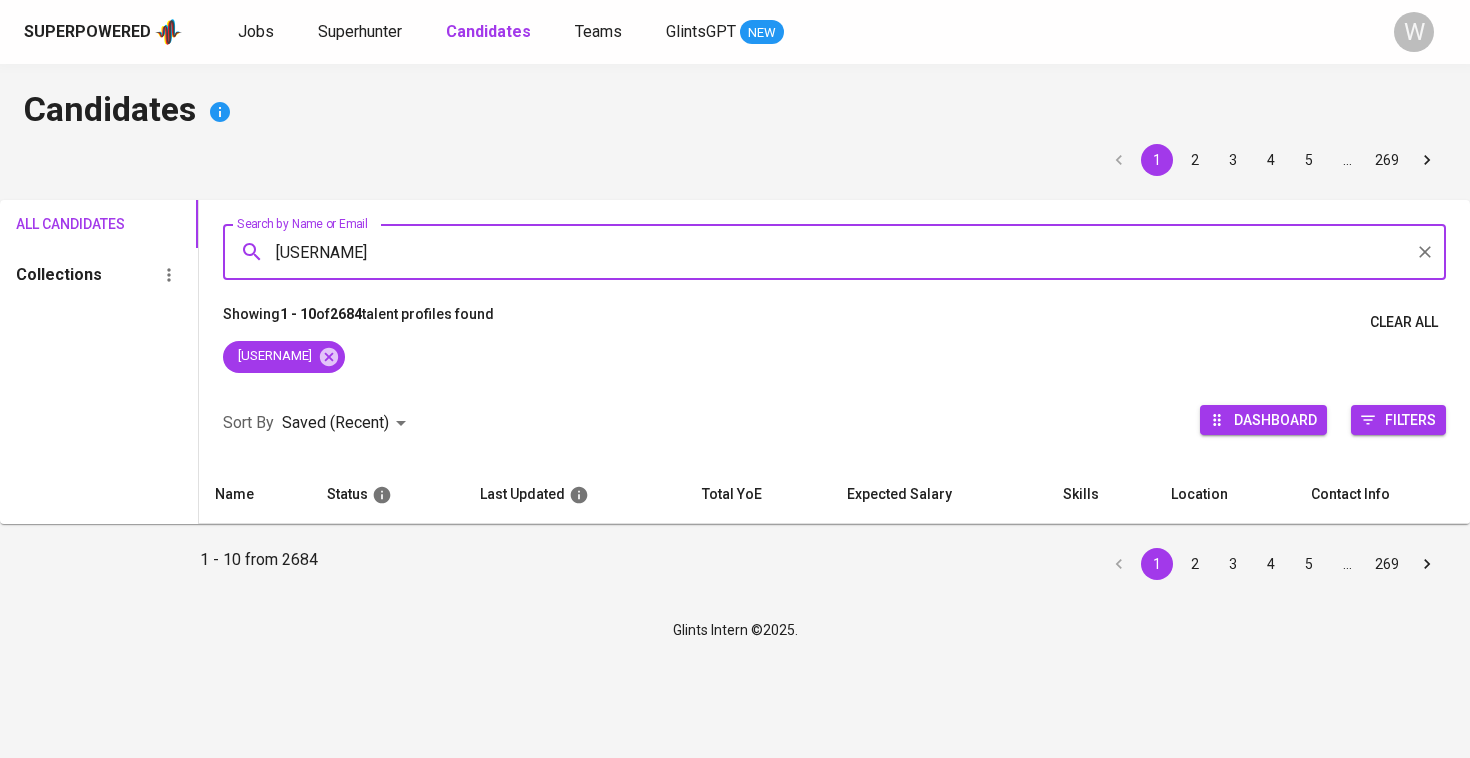 type 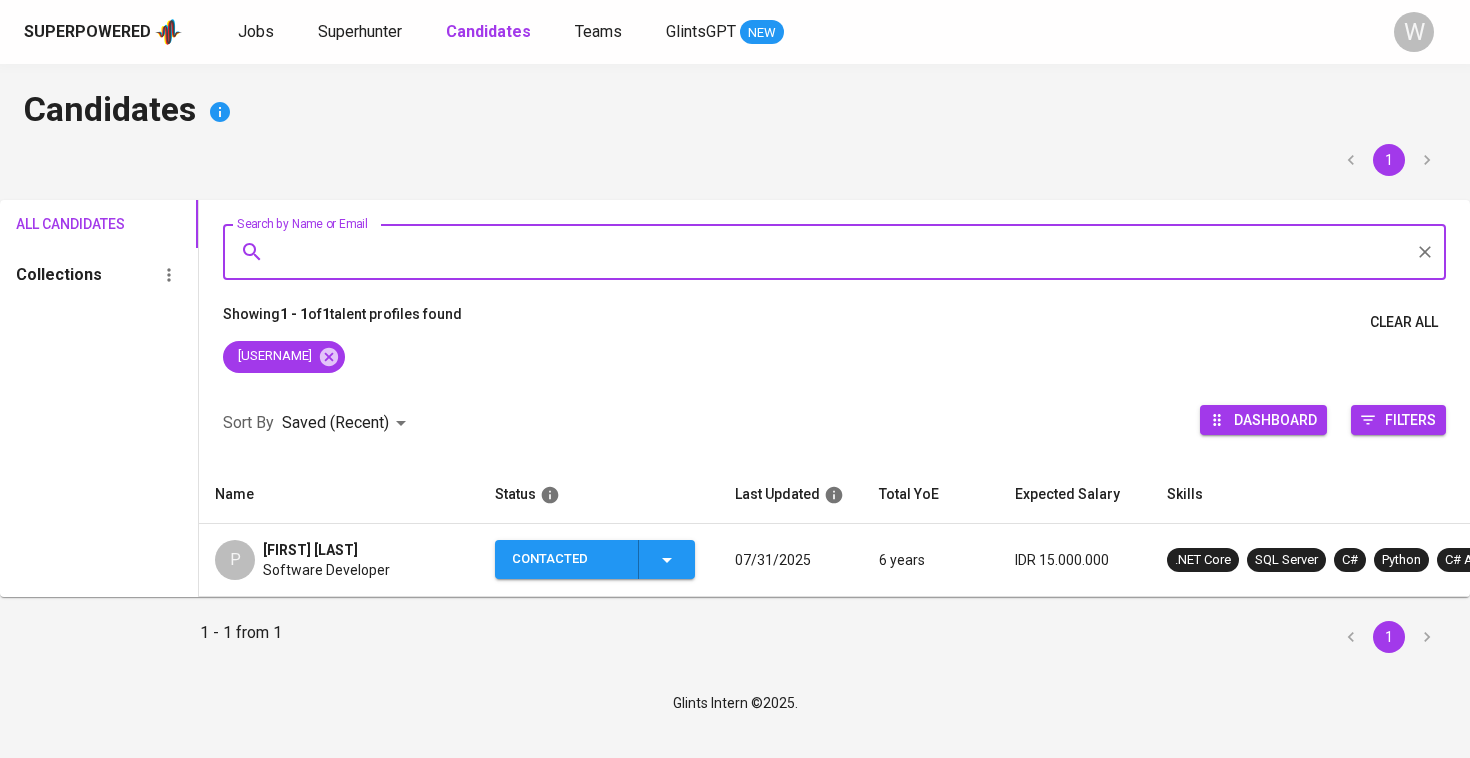 click on "P [FIRST] [LAST] [JOB_TITLE]" at bounding box center (339, 560) 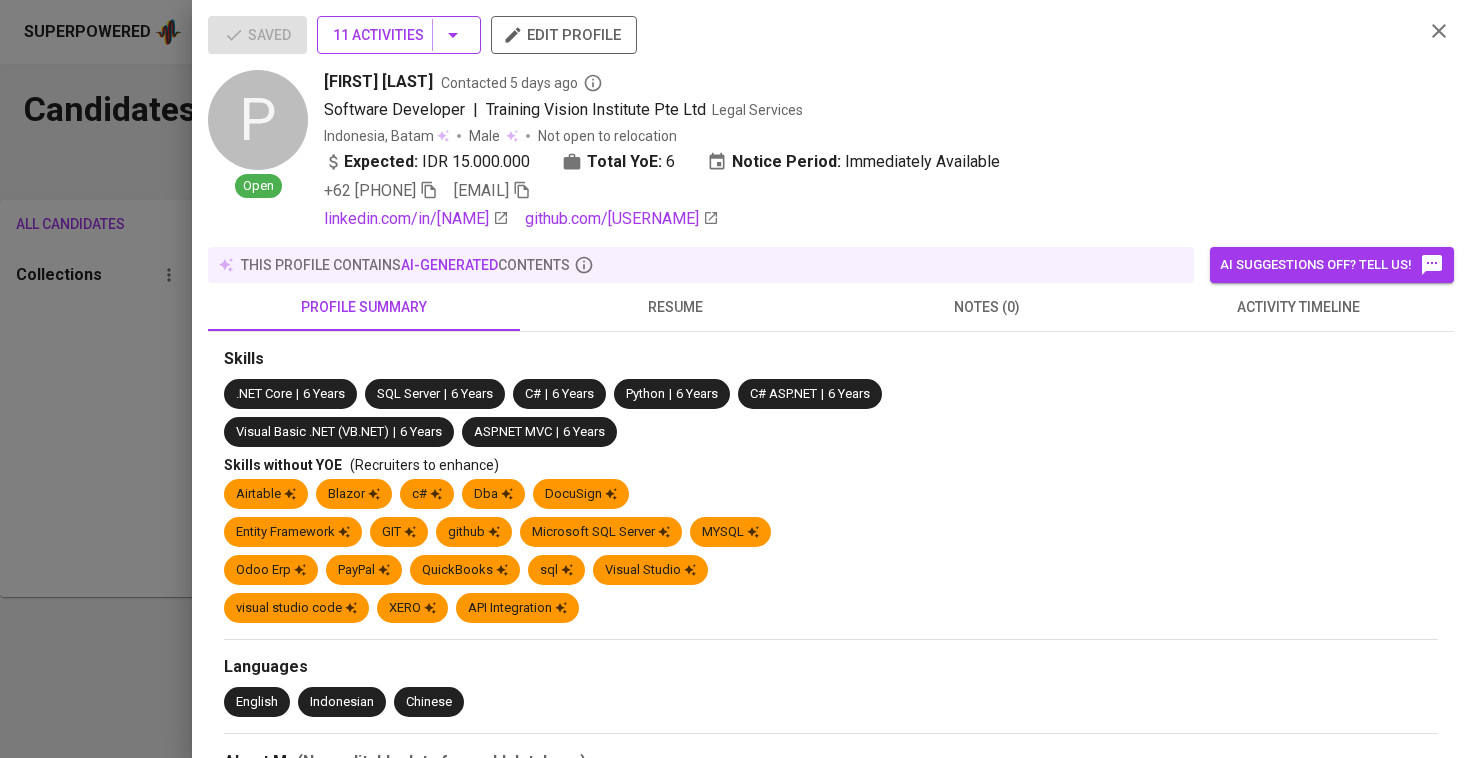 click on "11 Activities" at bounding box center [399, 35] 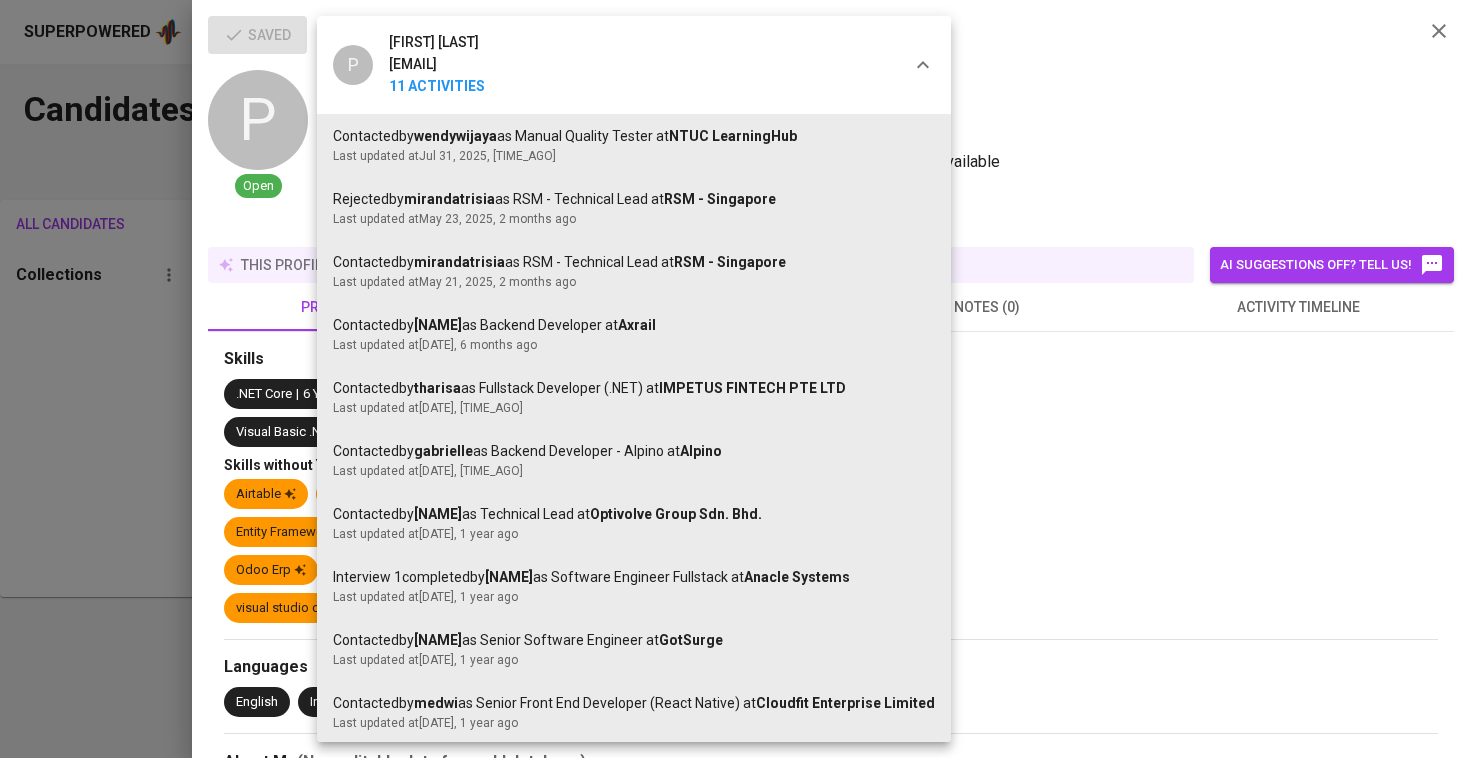 click at bounding box center (735, 379) 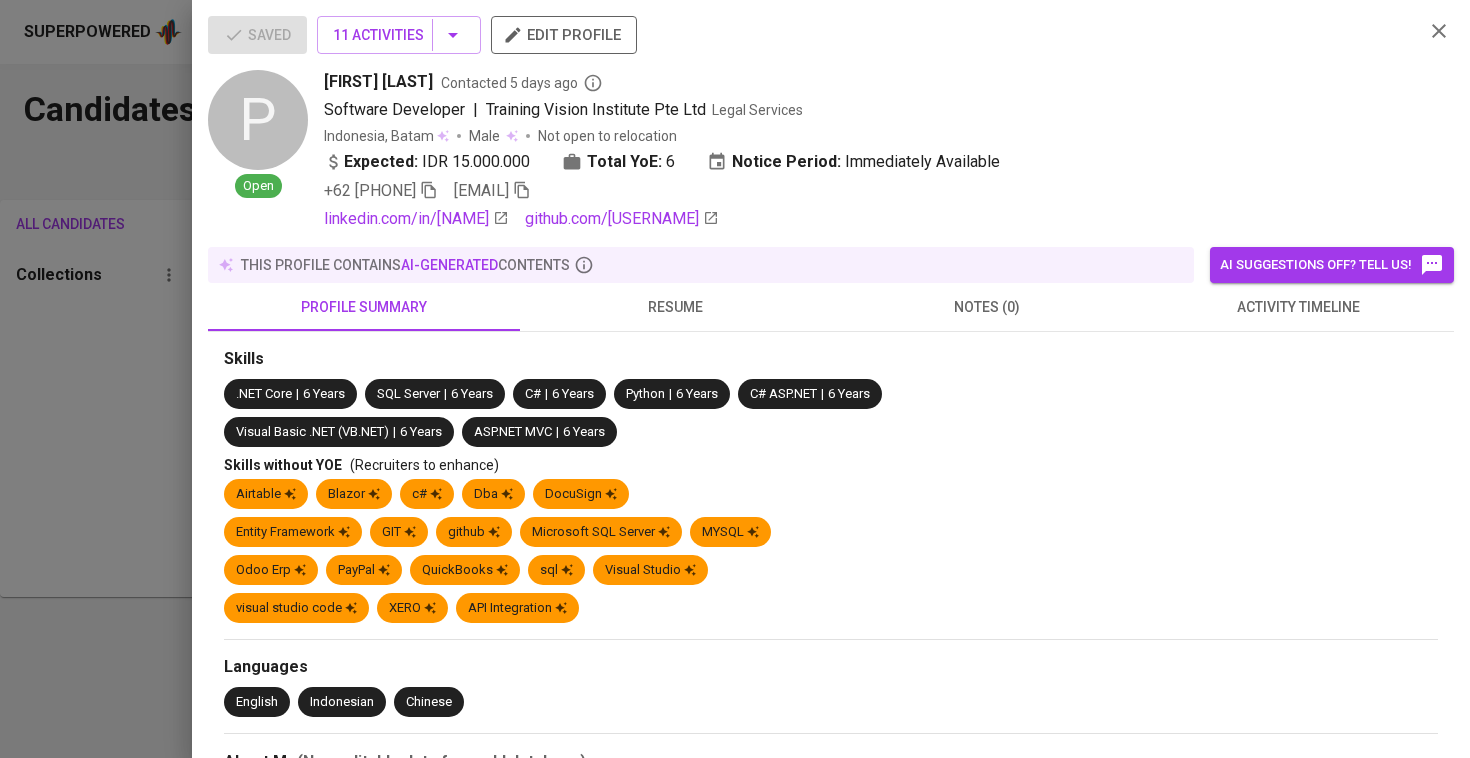 click on "activity timeline" at bounding box center [1299, 307] 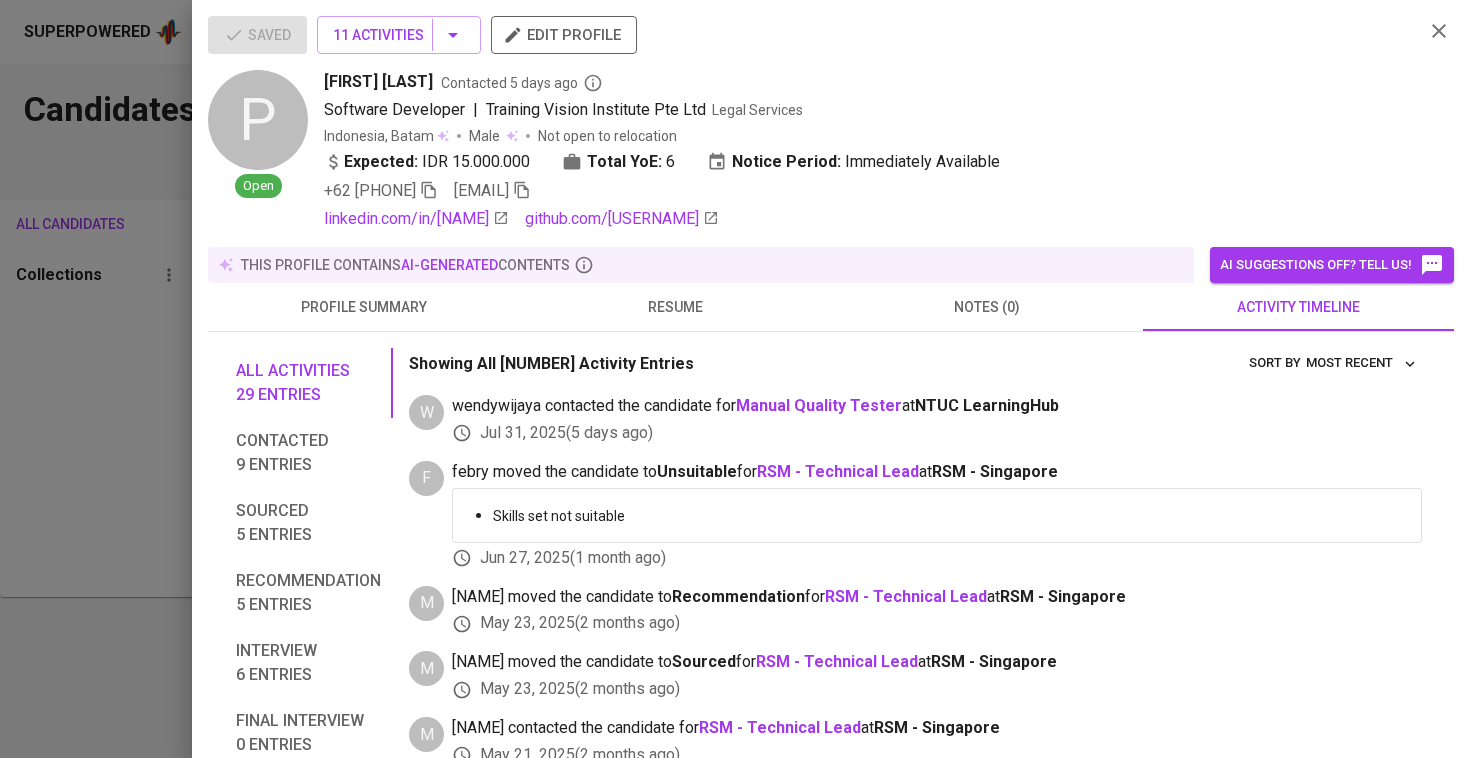 scroll, scrollTop: 0, scrollLeft: 0, axis: both 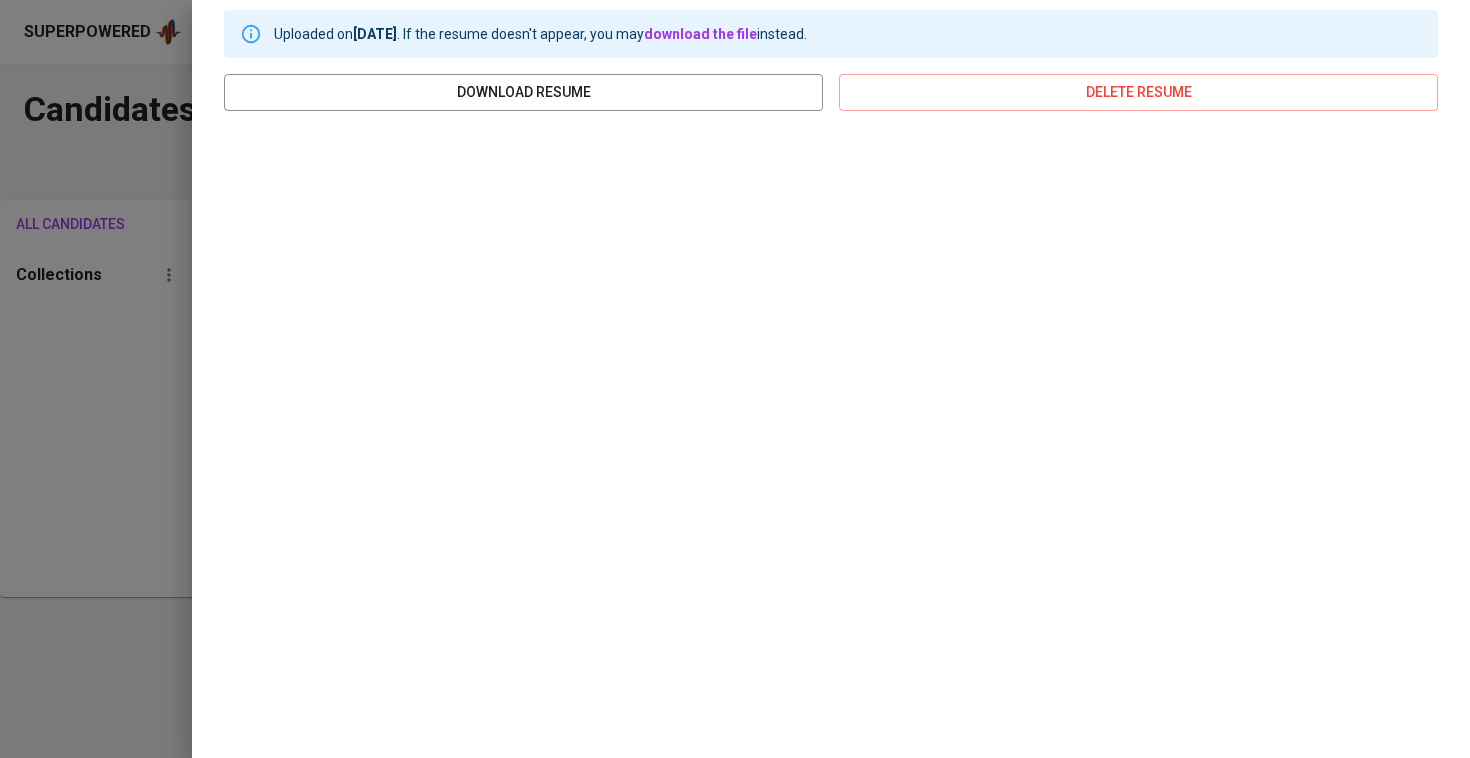 click at bounding box center (735, 379) 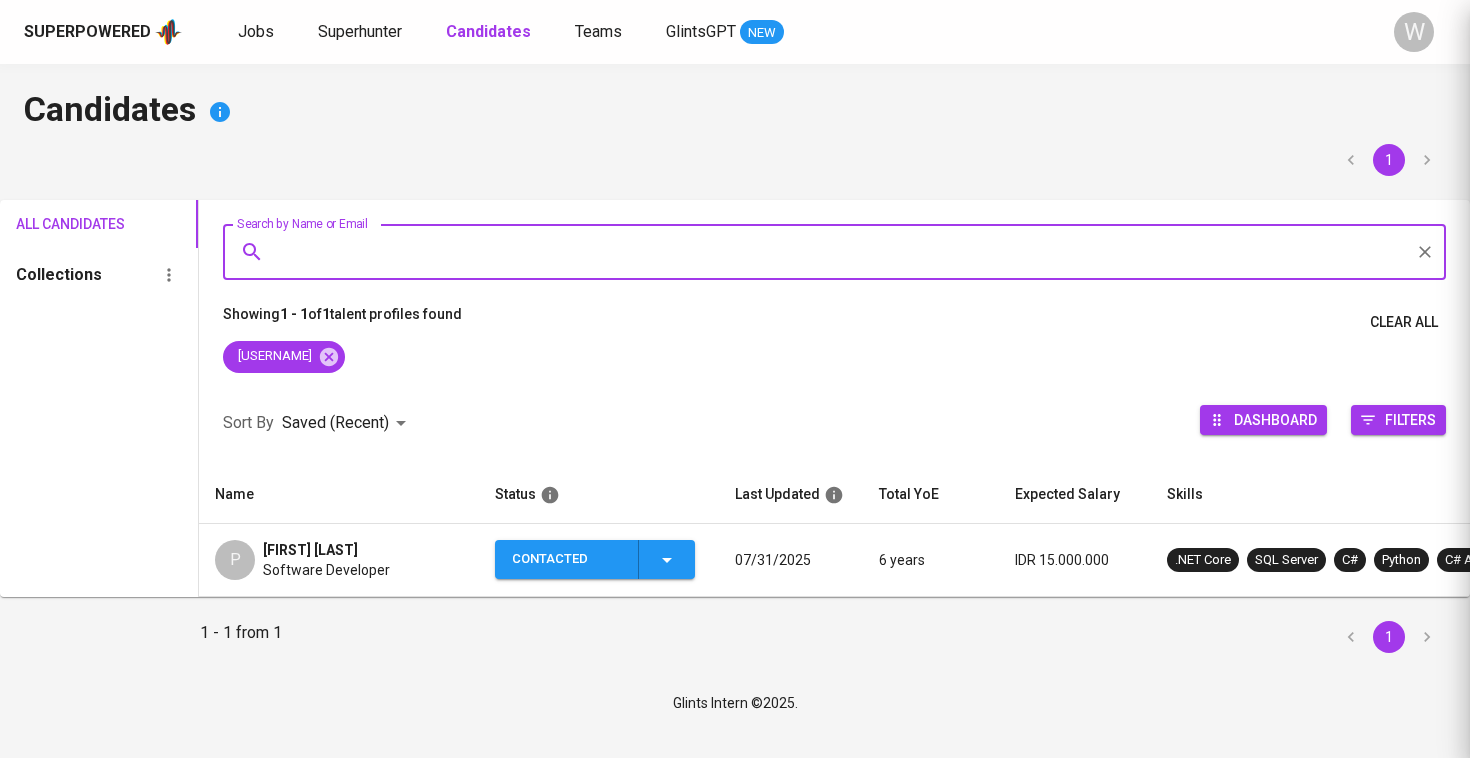 scroll, scrollTop: 0, scrollLeft: 0, axis: both 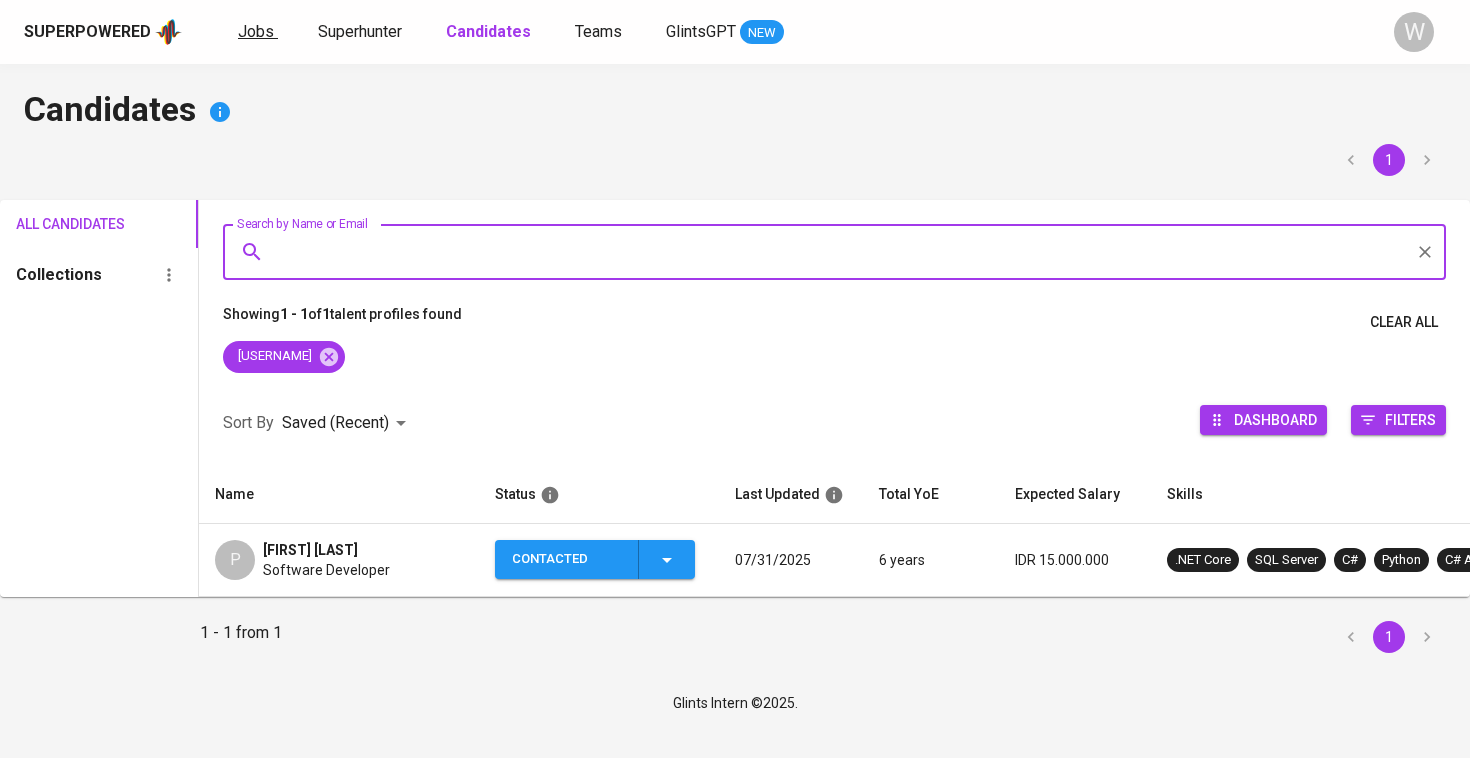 click on "Jobs" at bounding box center [256, 31] 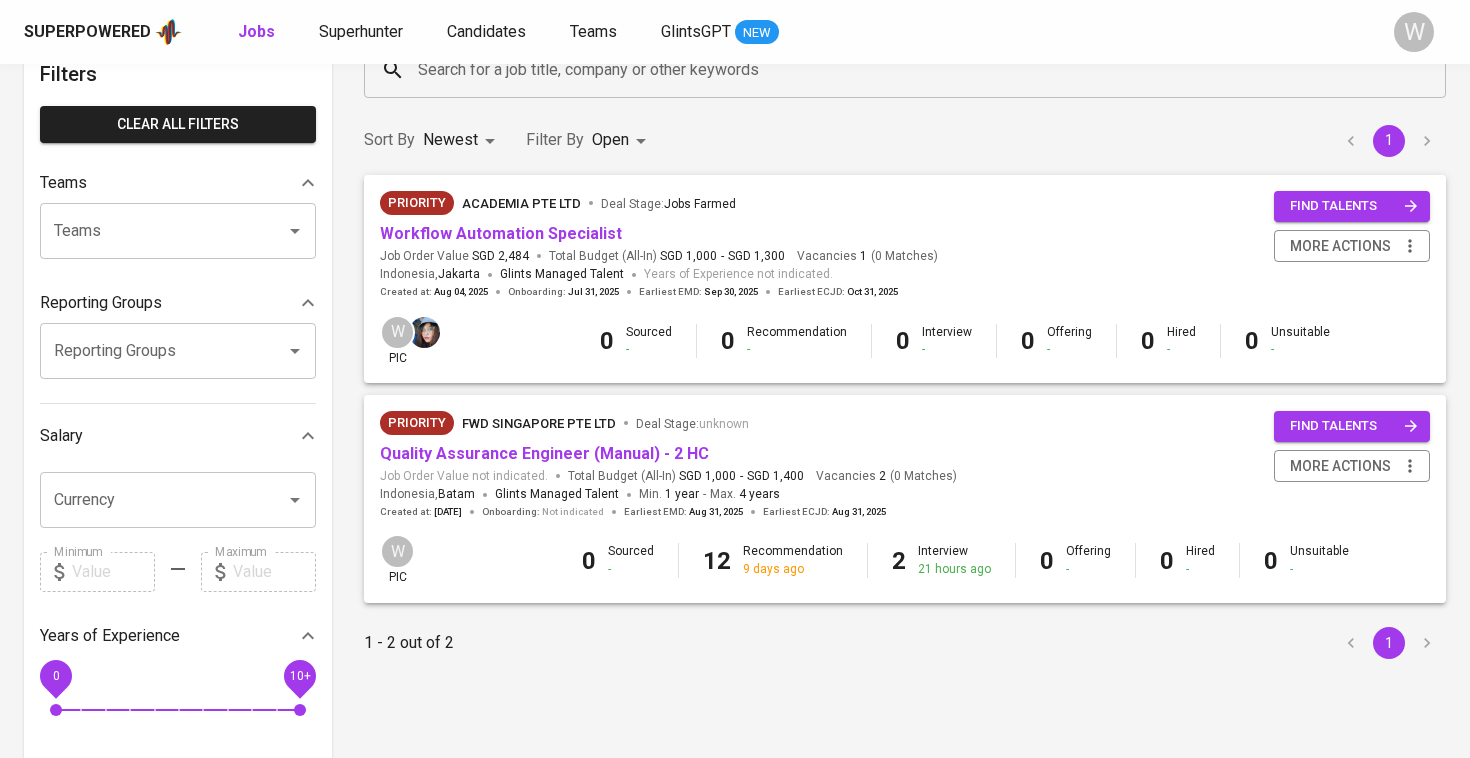 scroll, scrollTop: 124, scrollLeft: 0, axis: vertical 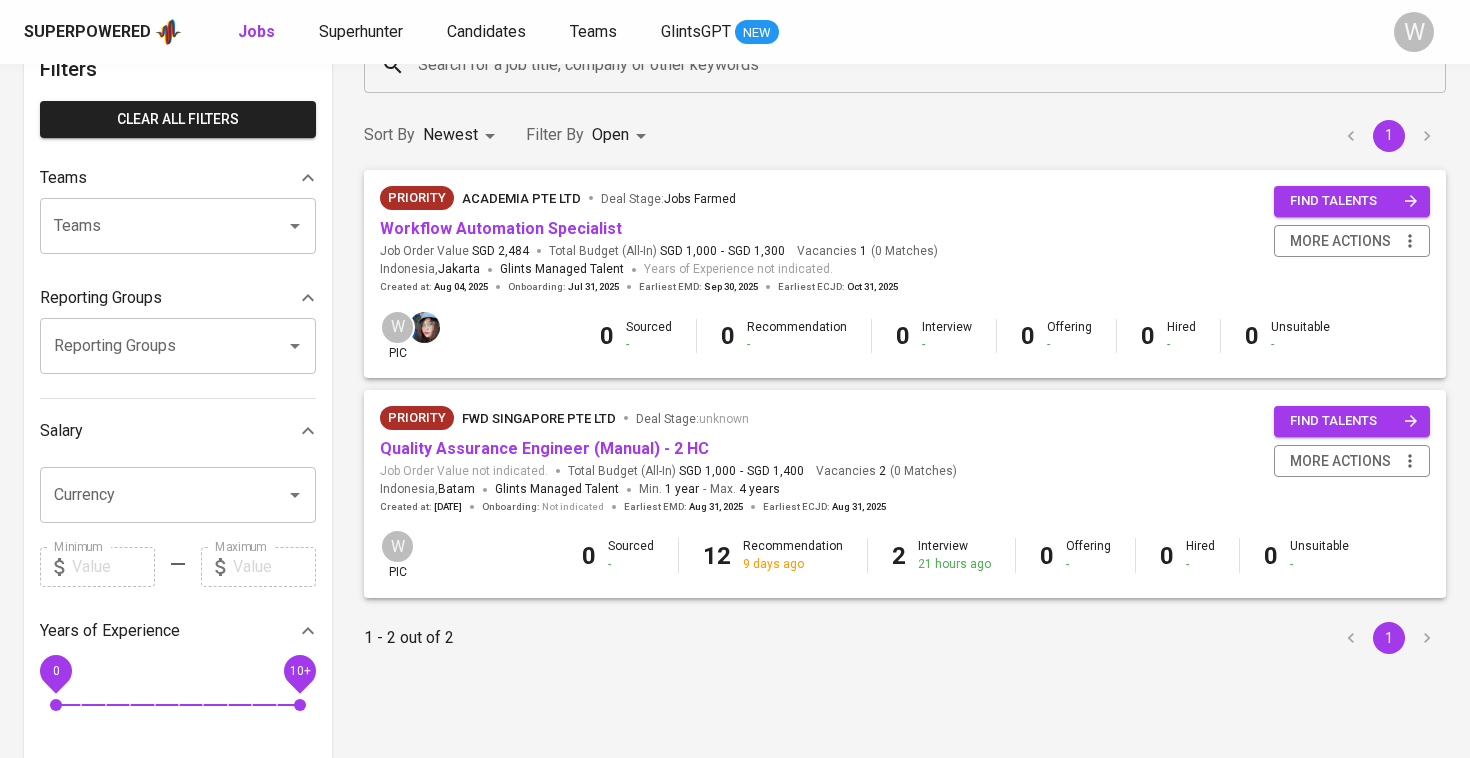 click on "Total Budget (All-In)  SGD 1,000 - SGD 1,400" at bounding box center [686, 471] 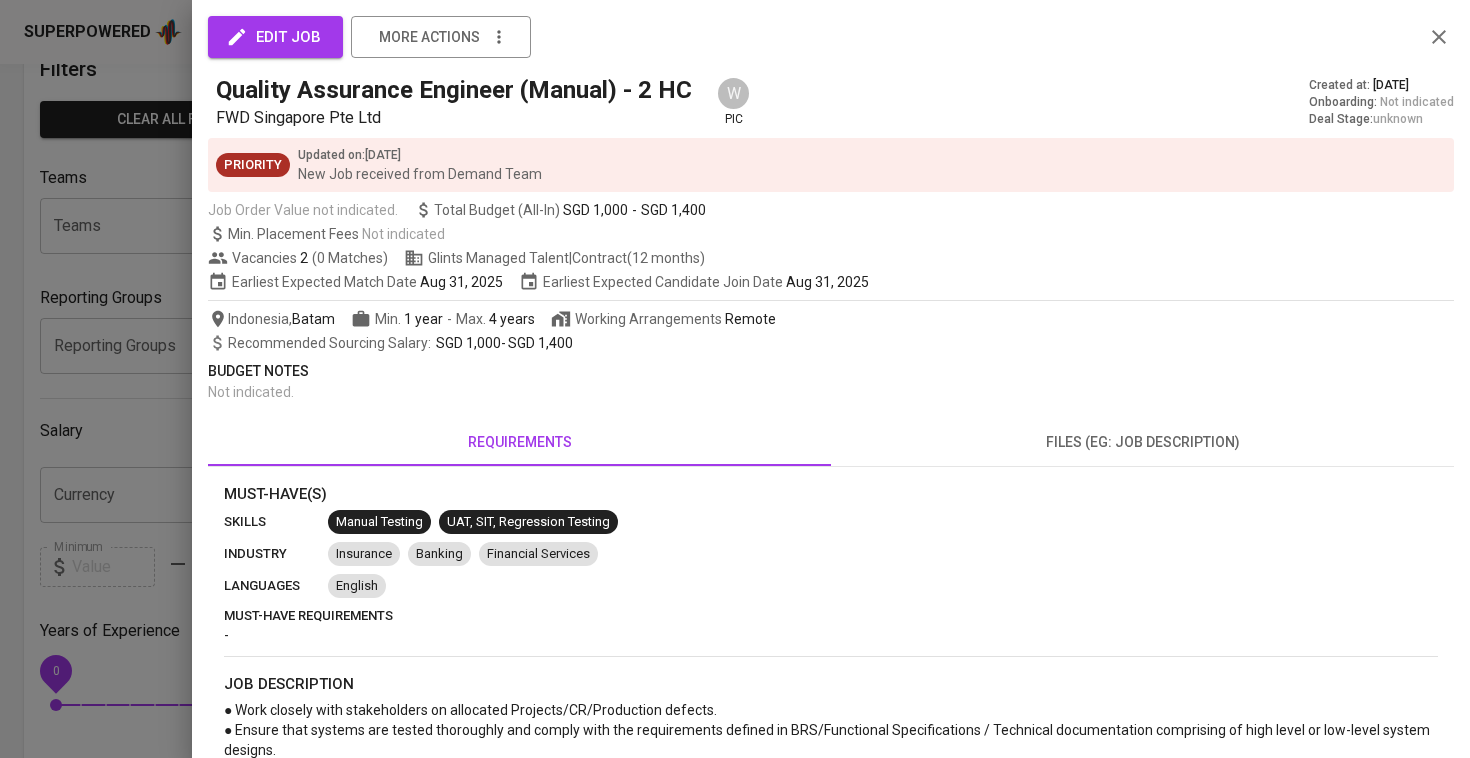 click at bounding box center (735, 379) 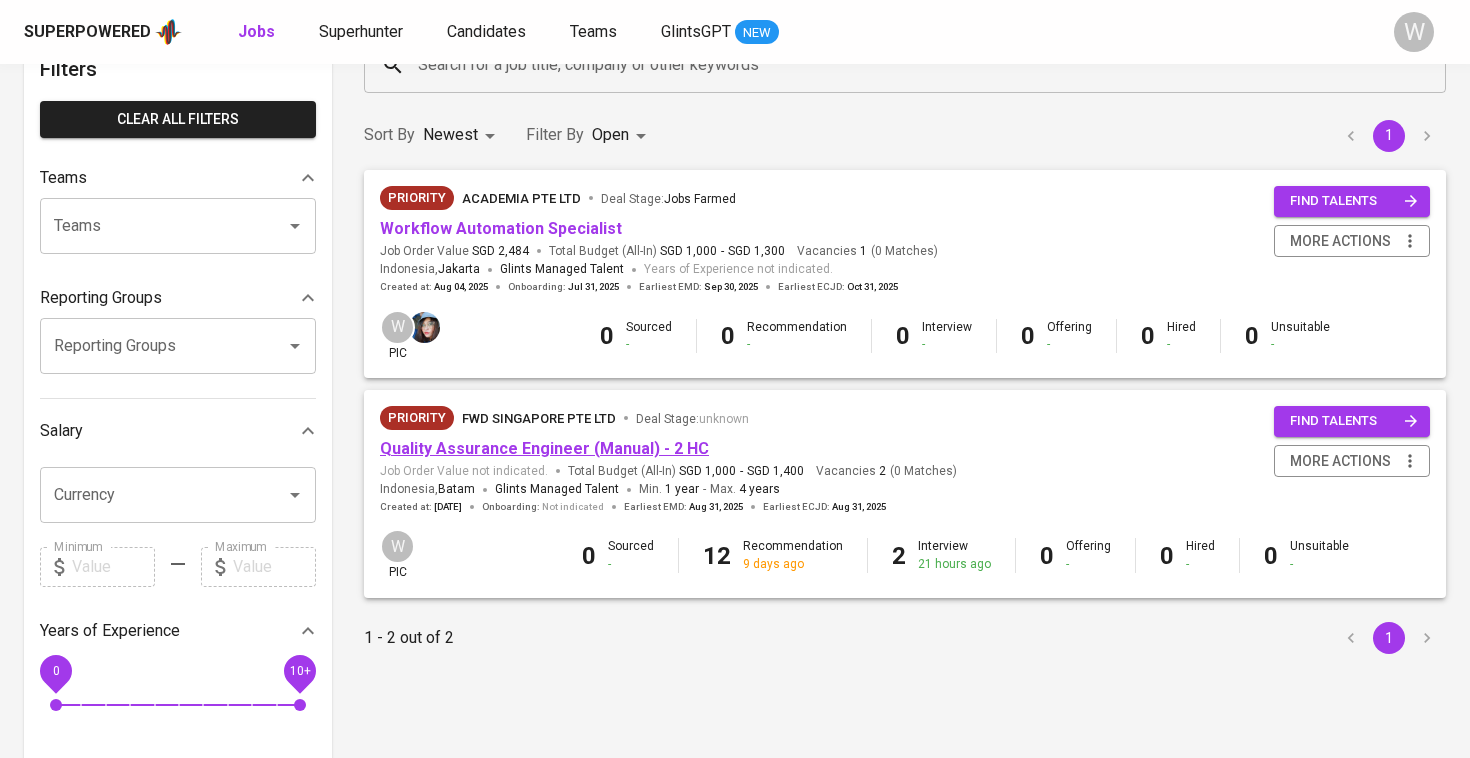 click on "Quality Assurance Engineer (Manual) - 2 HC" at bounding box center (544, 448) 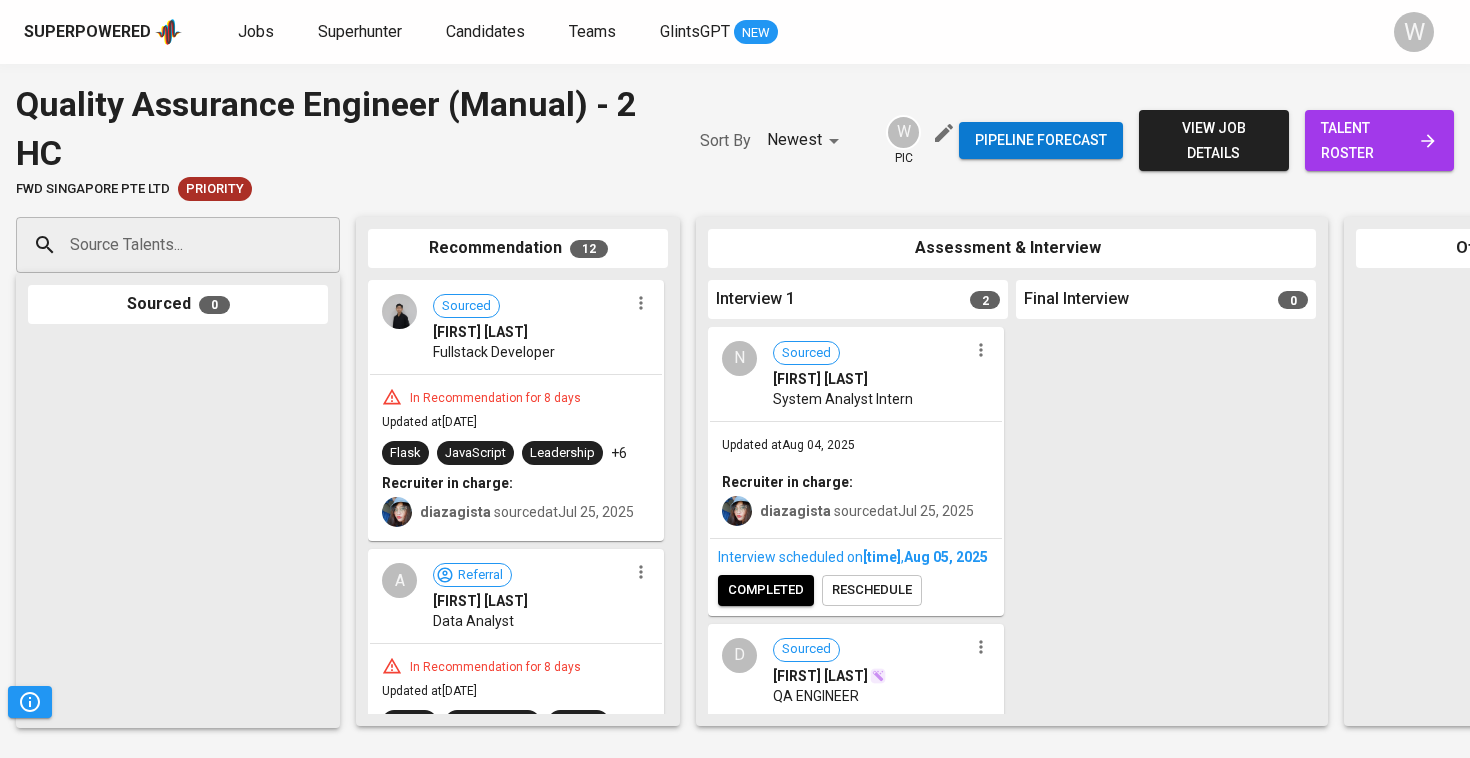 click on "Superpowered Jobs   Superhunter   Candidates   Teams   GlintsGPT   NEW W" at bounding box center (735, 32) 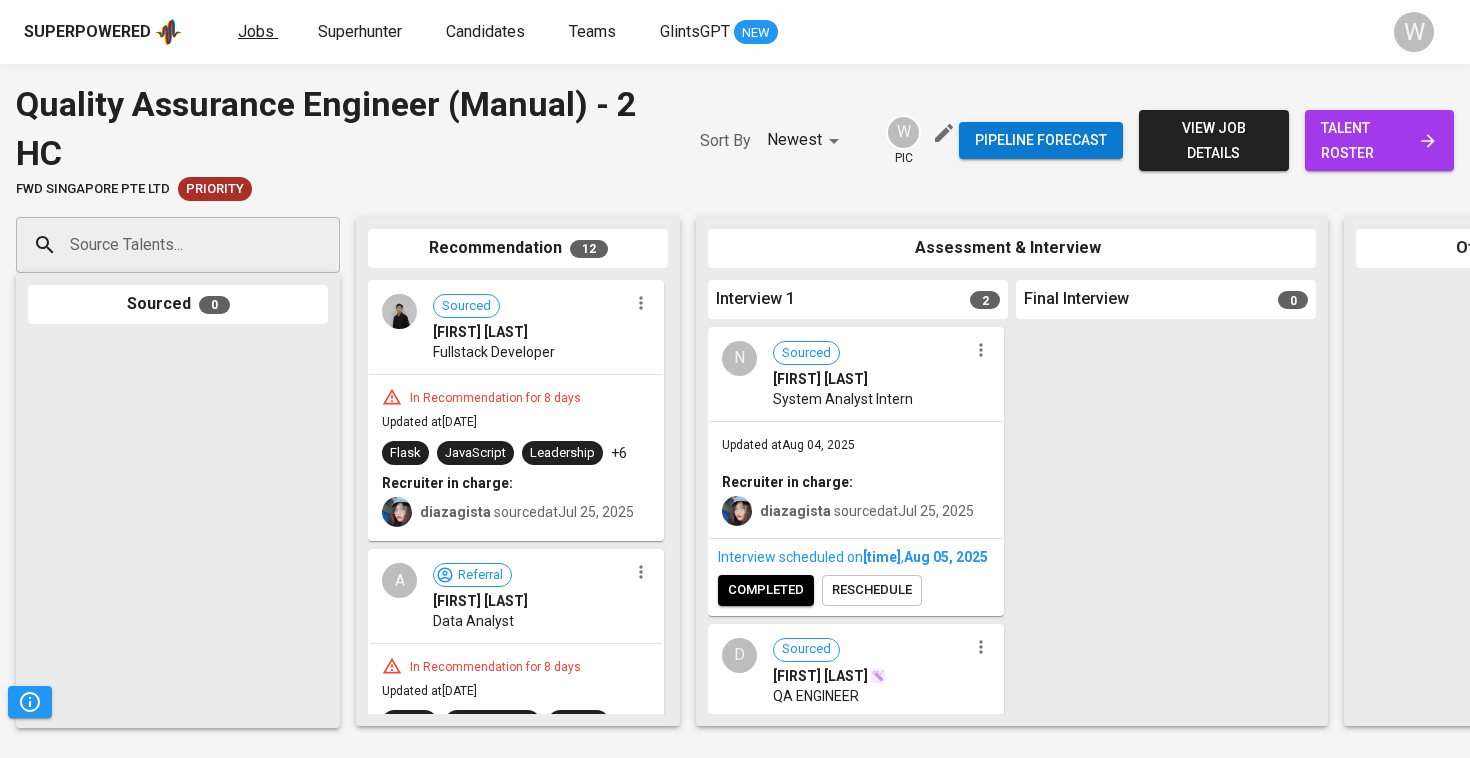 click on "Jobs" at bounding box center [256, 31] 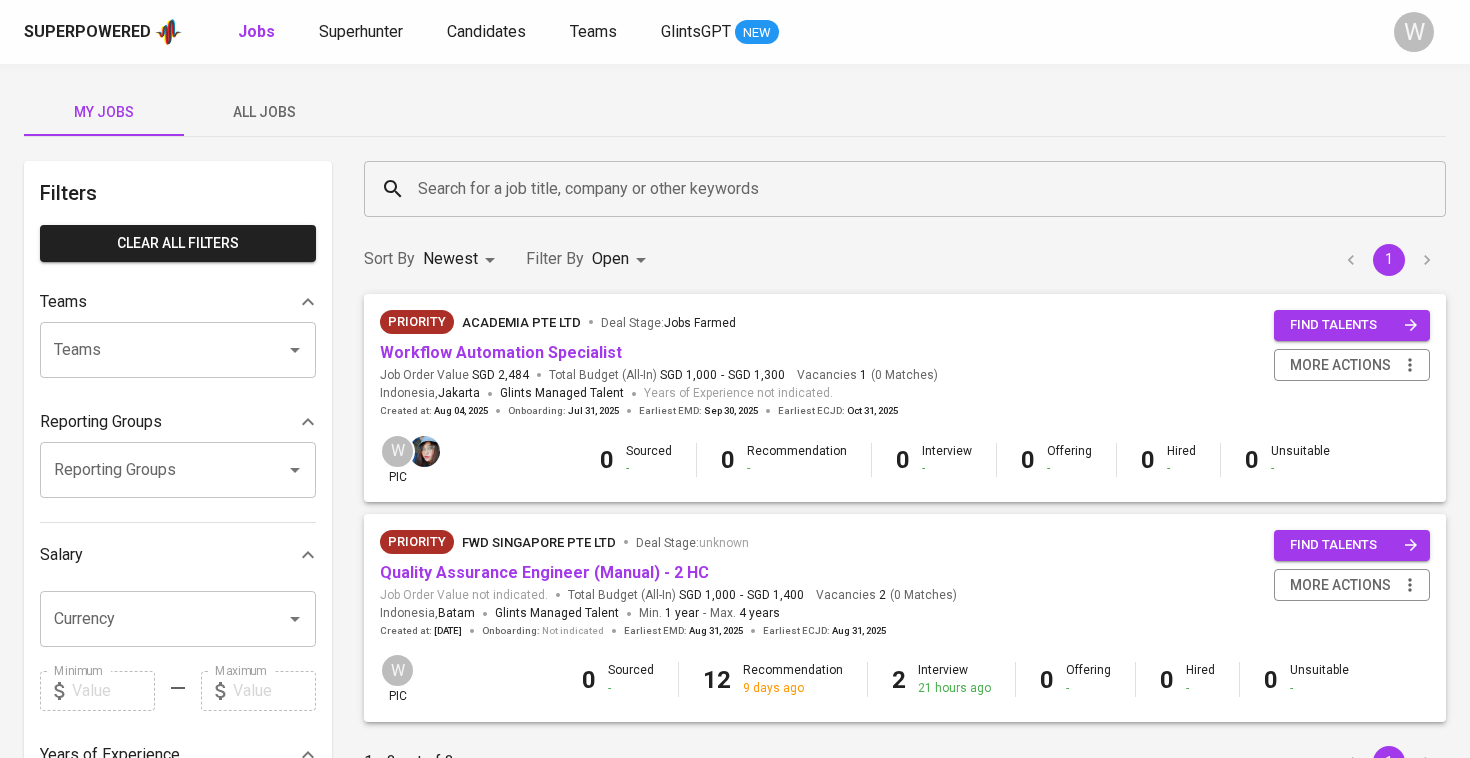 click on "Superpowered" at bounding box center [103, 32] 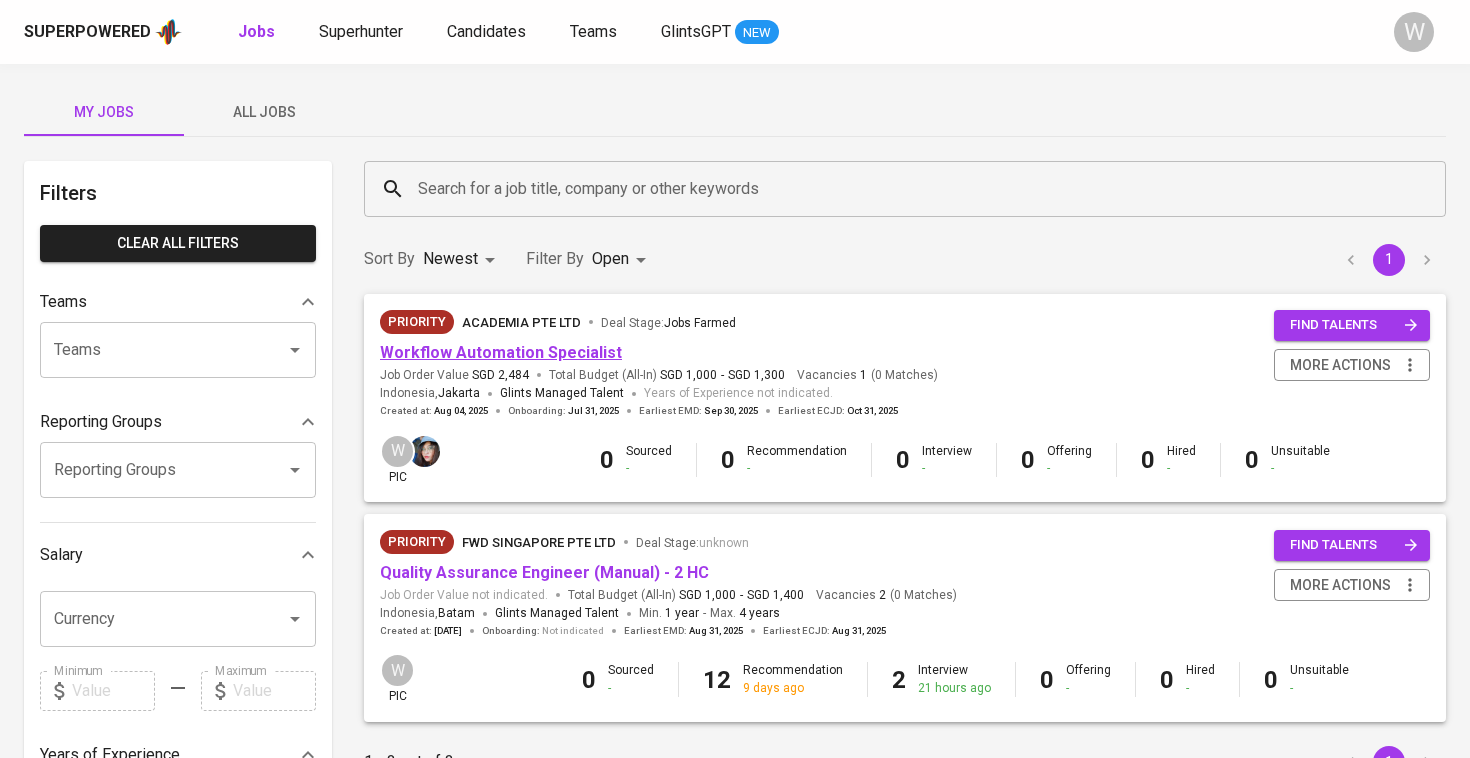 click on "Workflow Automation Specialist" at bounding box center (501, 352) 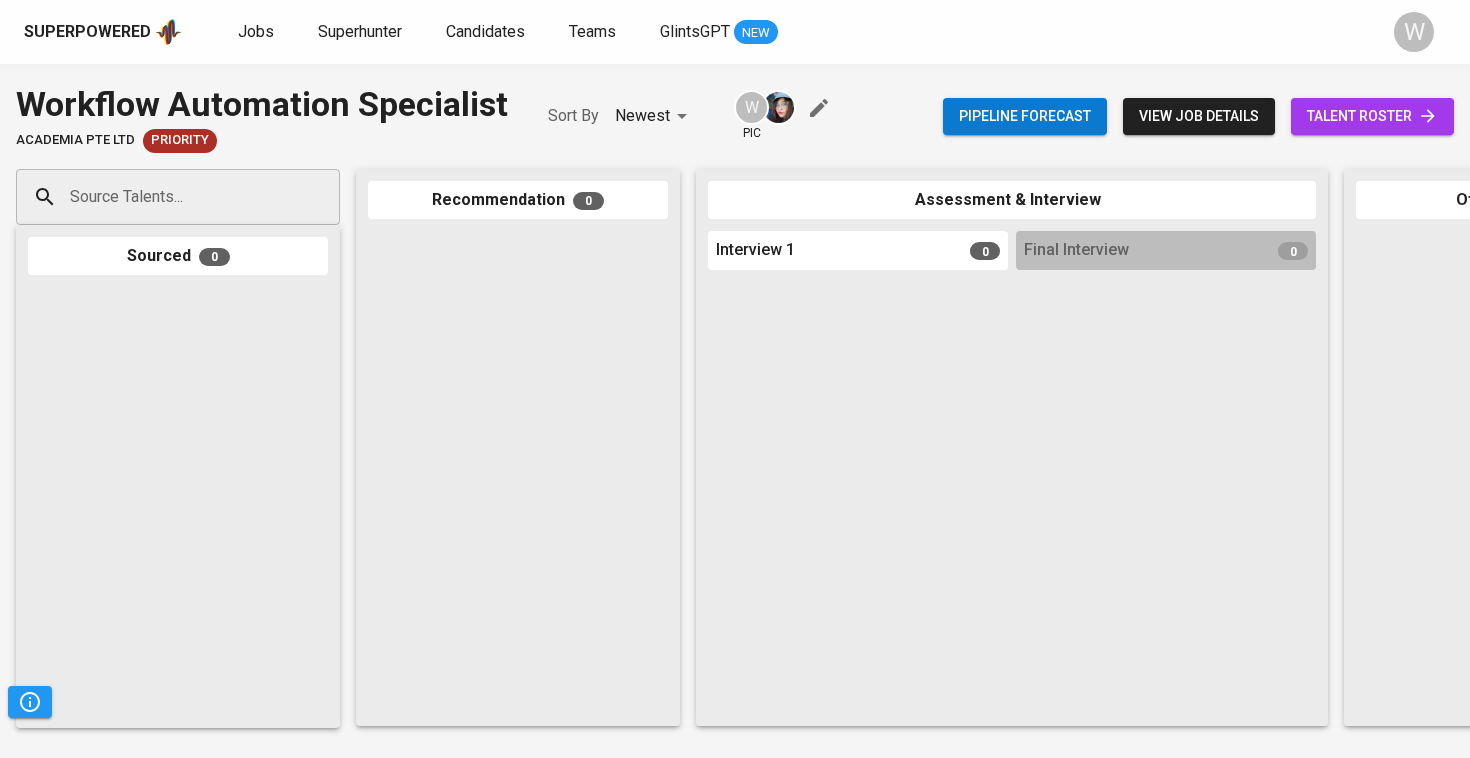 click on "talent roster" at bounding box center (1372, 116) 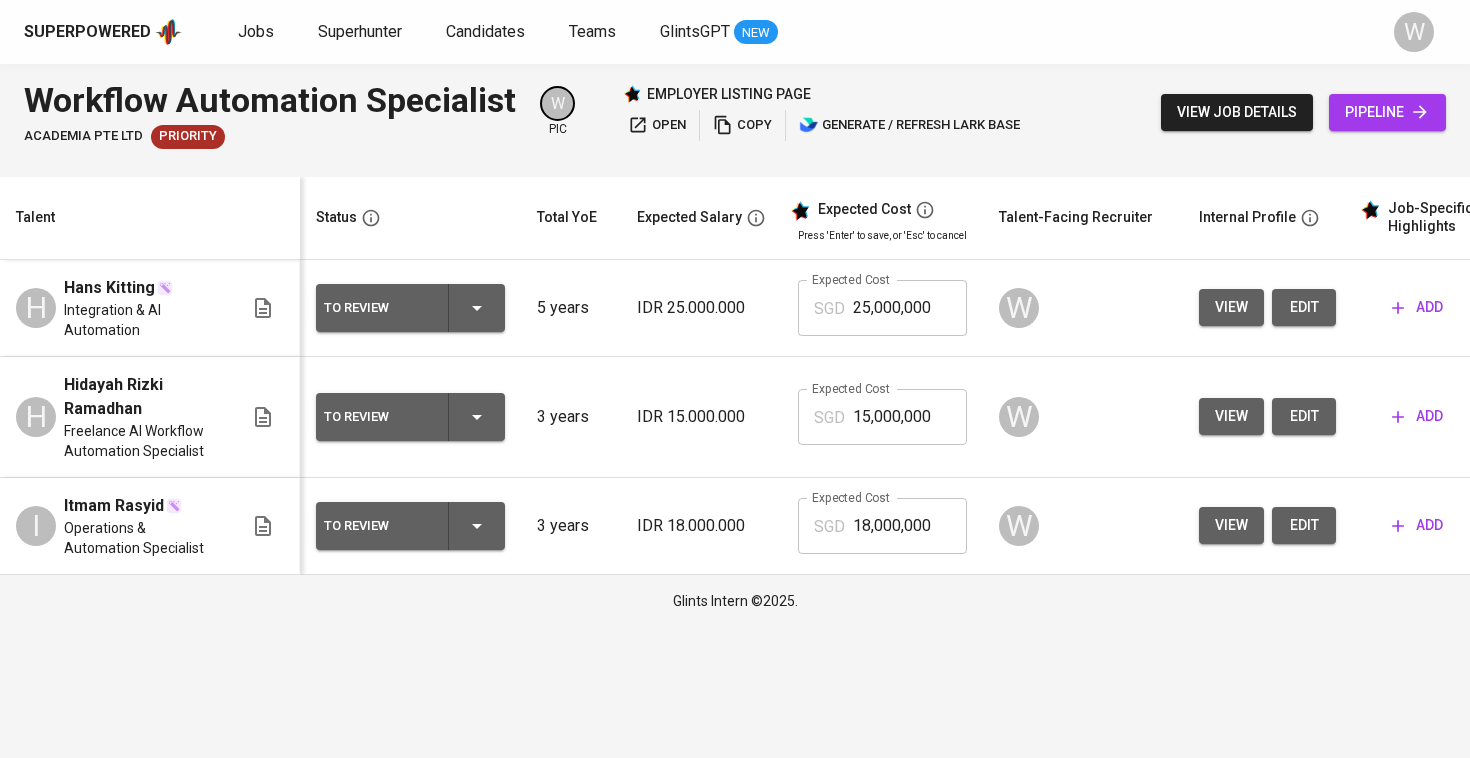 click on "Superpowered Jobs   Superhunter   Candidates   Teams   GlintsGPT   NEW" at bounding box center (703, 32) 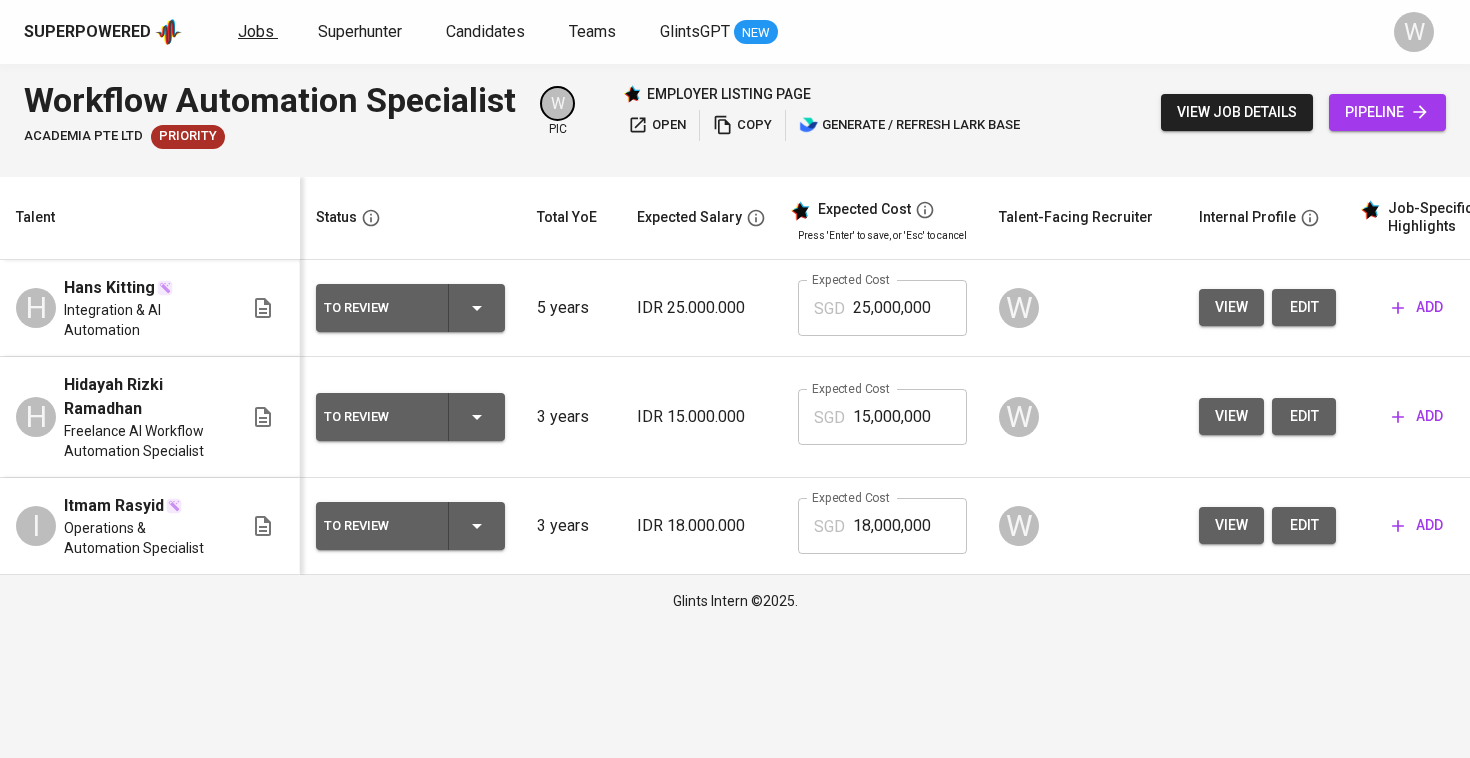 click on "Jobs" at bounding box center (256, 31) 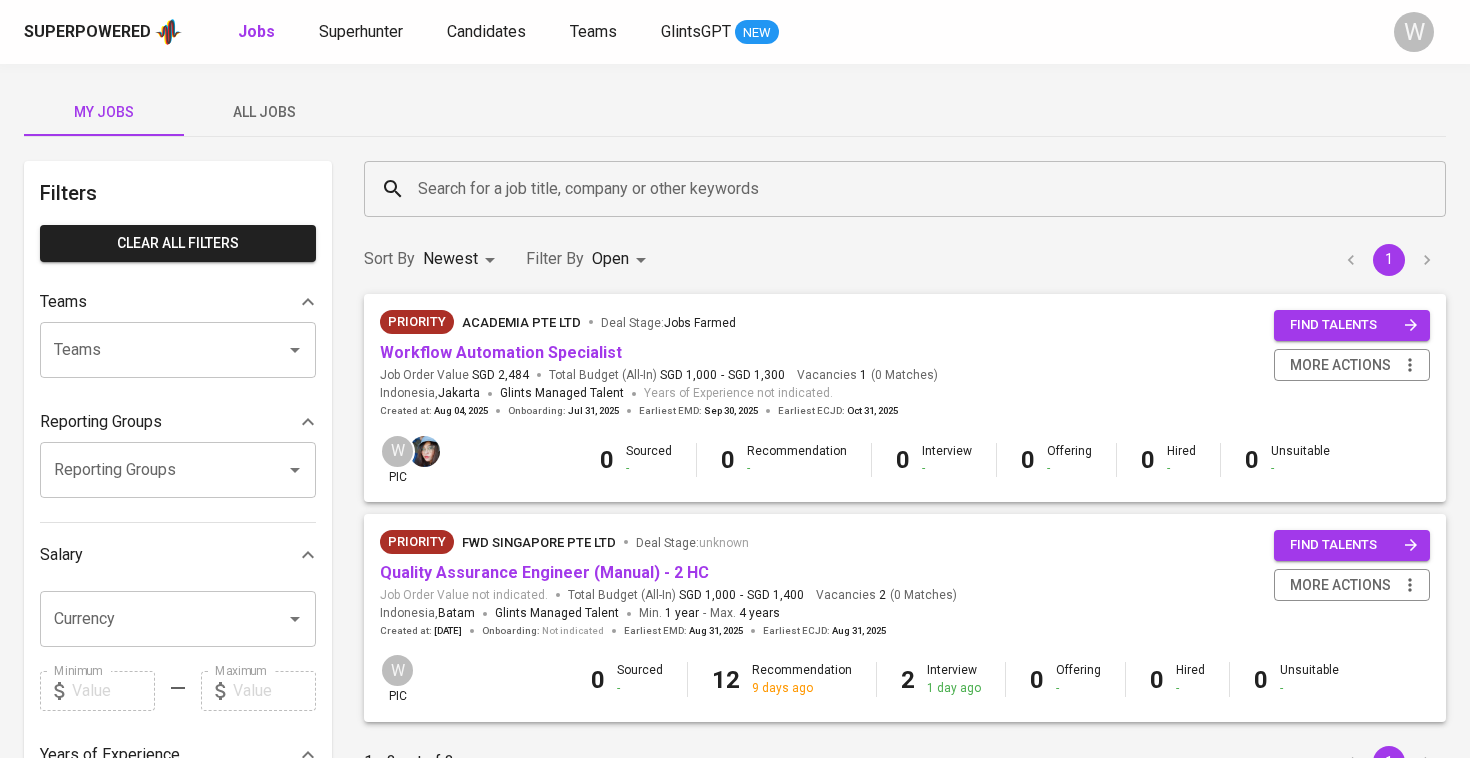 click on "My Jobs All Jobs Filters Clear All filters Teams Teams Teams Reporting Groups Reporting Groups Reporting Groups Salary Currency Currency Minimum Minimum Maximum Maximum Years of Experience 0 10+ Roles Roles Roles Skills Skills Skills Candidates Sourced by me Referred by me Search for a job title, company or other keywords Search for a job title, company or other keywords Sort By Newest NEWEST Filter By Open OPEN 1 Priority Academia Pte Ltd Deal Stage :  Jobs Farmed Workflow Automation Specialist Job Order Value  SGD 2,484 Total Budget (All-In)  SGD 1,000 - SGD 1,300 Vacancies  1 ( 0  Matches ) Indonesia ,  Jakarta Glints Managed Talent Years of Experience not indicated. Created at :  [DATE] Onboarding :  [DATE] Earliest EMD :  [DATE] Earliest ECJD :  [DATE] find talents more actions W pic 0 Sourced - 0 Recommendation - 0 Interview - 0 Offering - 0 Hired - 0 Unsuitable - Priority FWD Singapore Pte Ltd Deal Stage :  unknown Quality Assurance Engineer (Manual) - 2 HC" at bounding box center [735, 688] 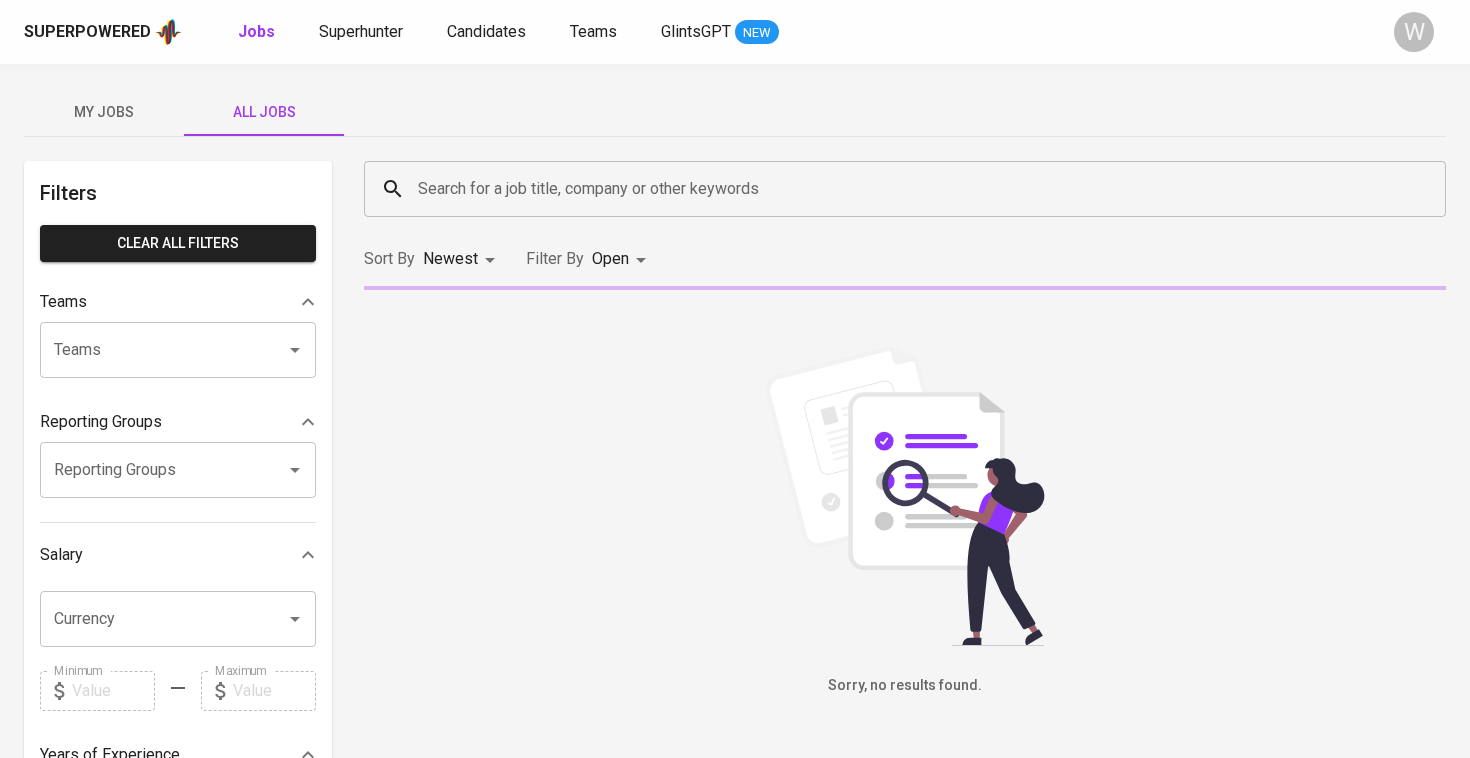 click on "All Jobs" at bounding box center [264, 112] 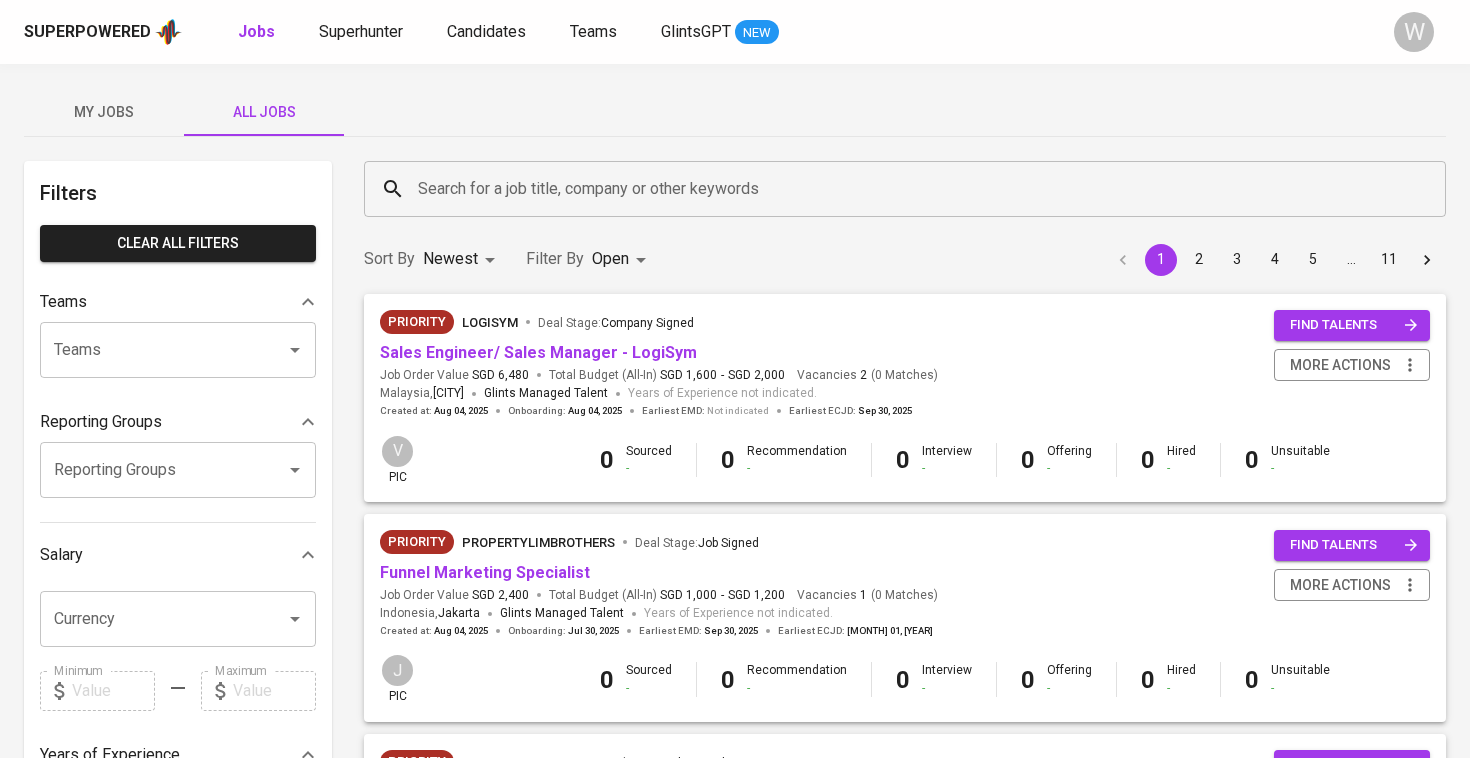 click on "Search for a job title, company or other keywords" at bounding box center (910, 189) 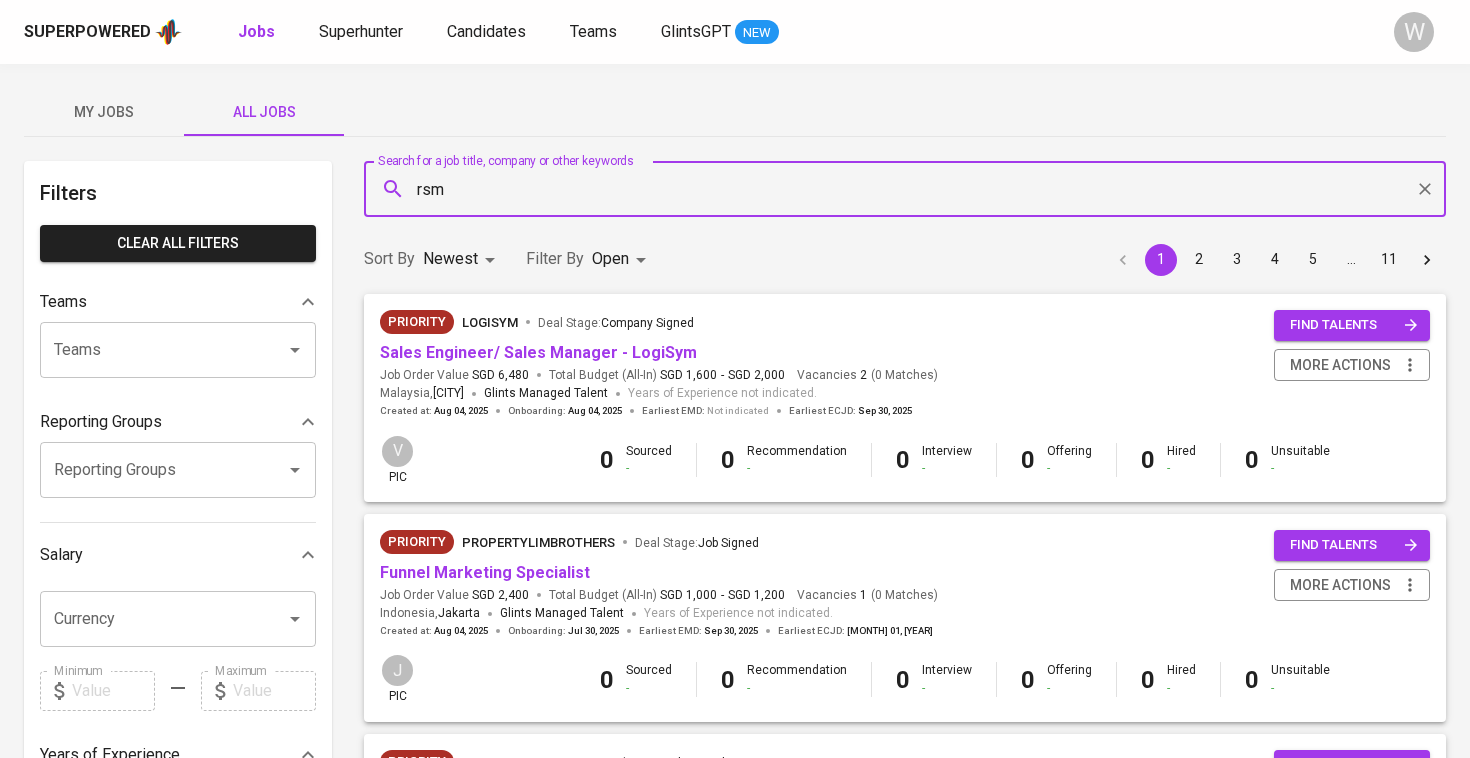 type on "rsm" 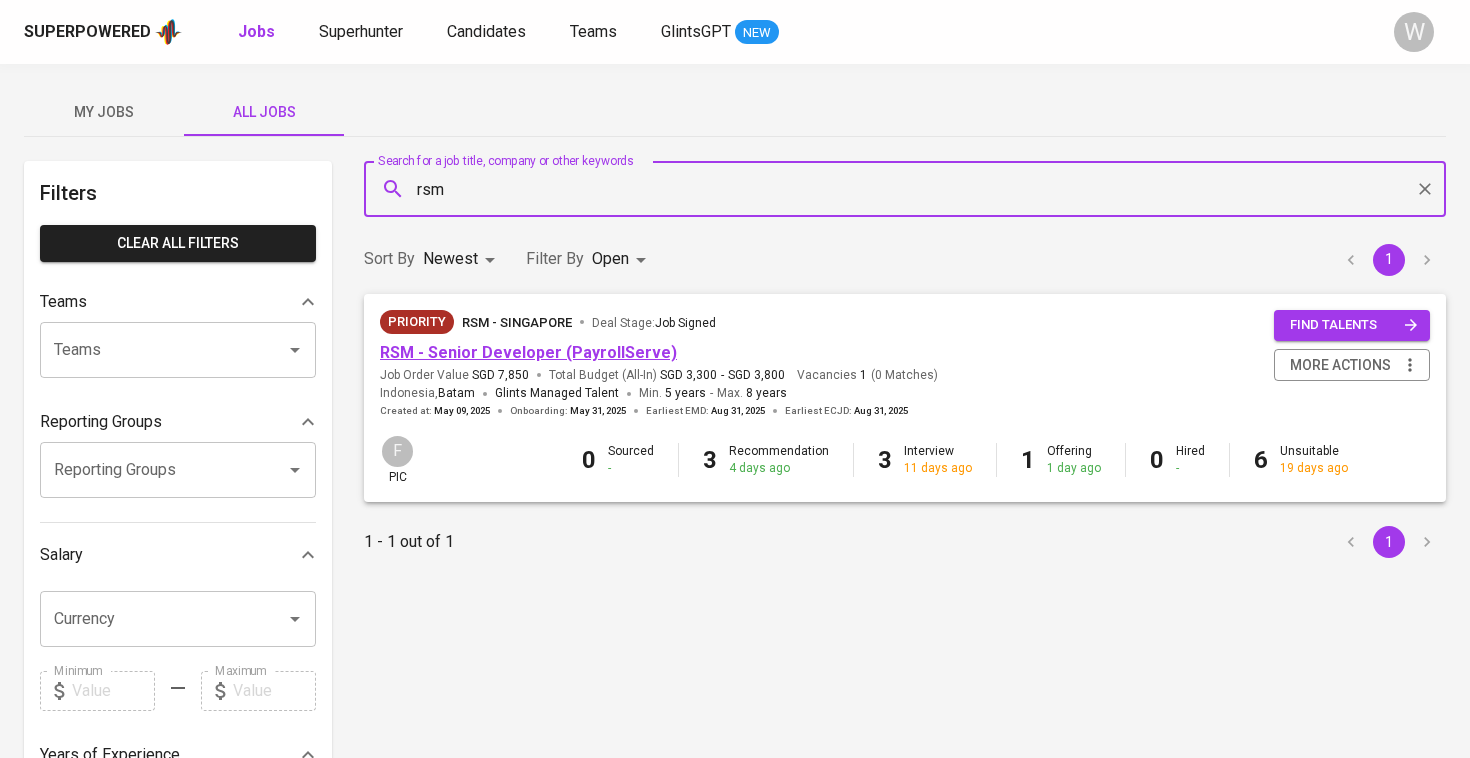 click on "RSM - Senior Developer (PayrollServe)" at bounding box center [528, 352] 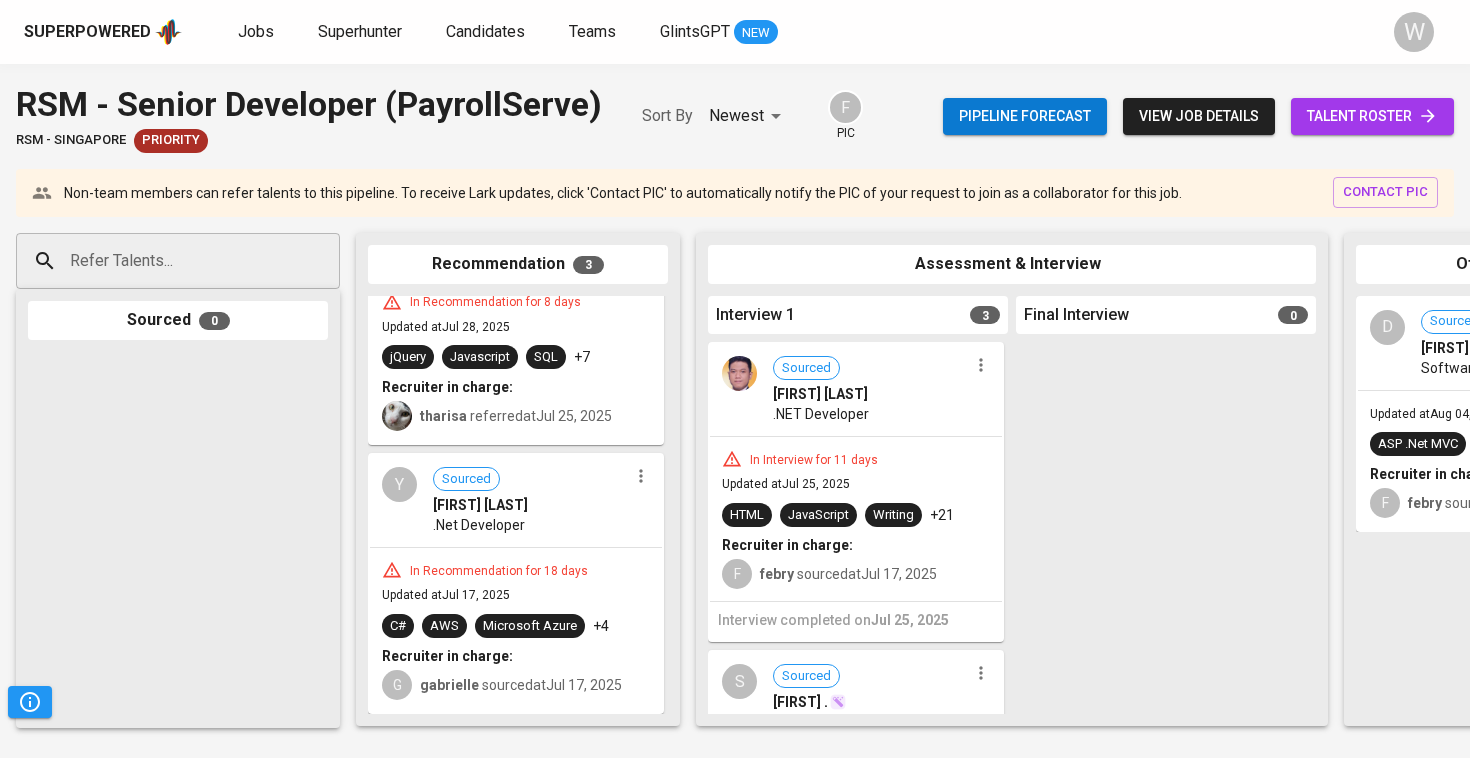 scroll, scrollTop: 344, scrollLeft: 0, axis: vertical 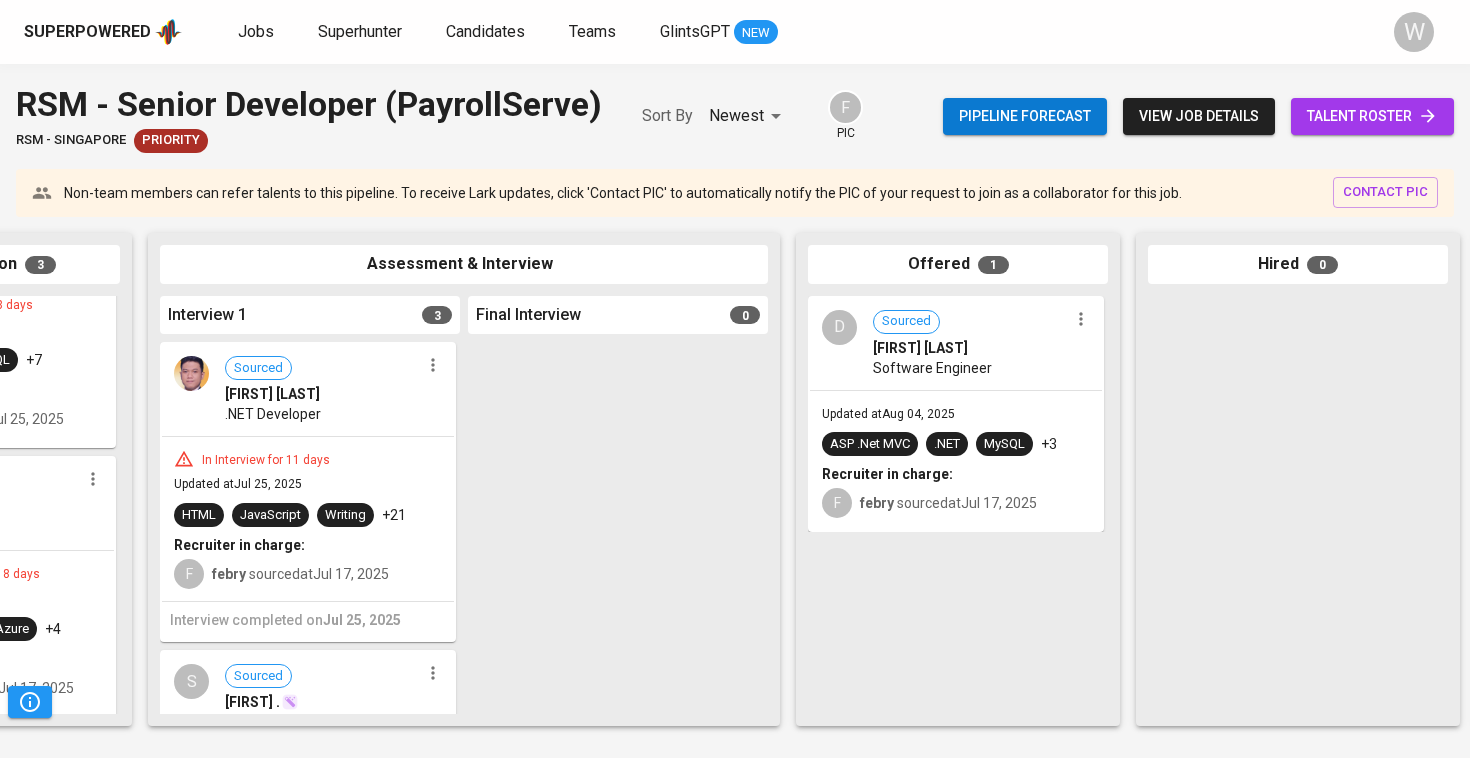 click on "talent roster" at bounding box center (1372, 116) 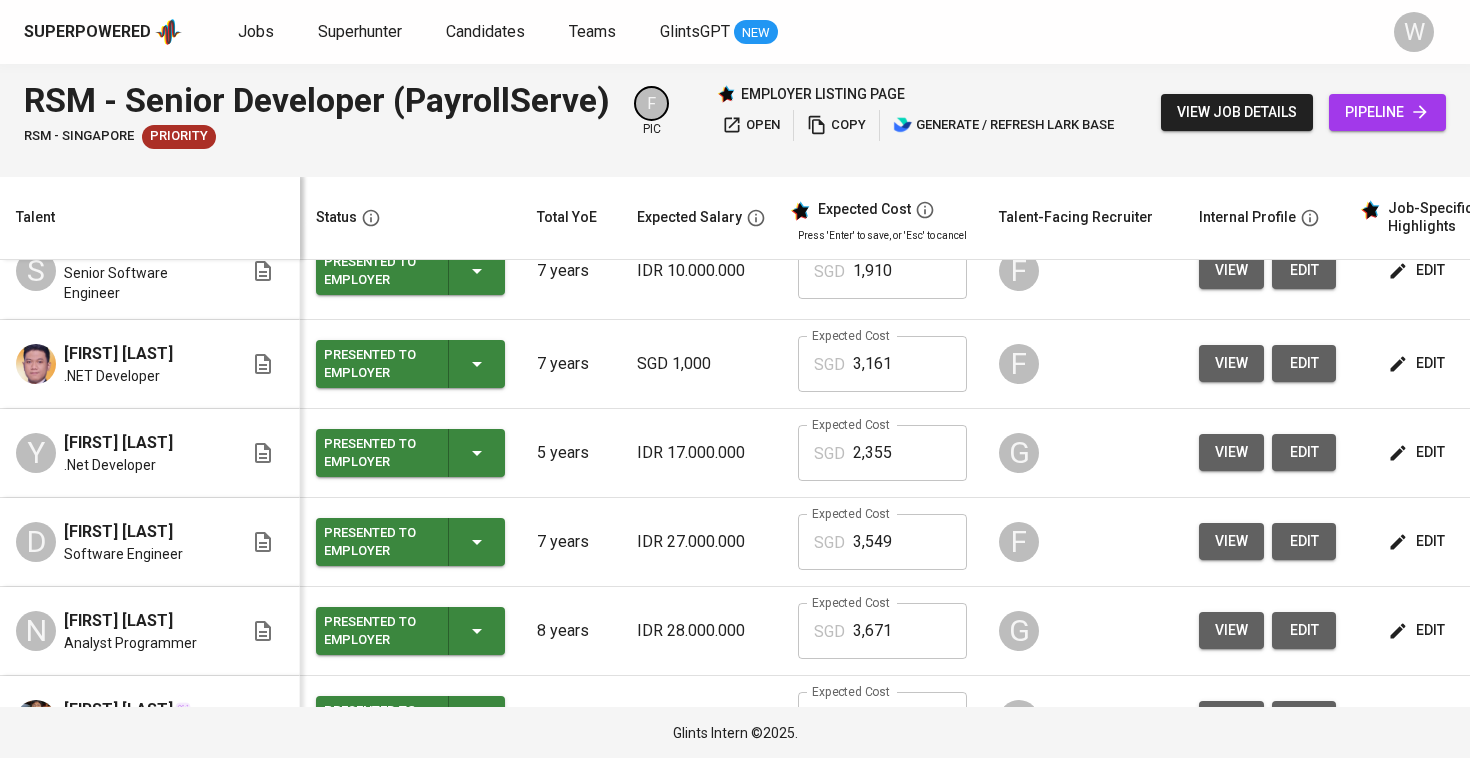 scroll, scrollTop: 216, scrollLeft: 3, axis: both 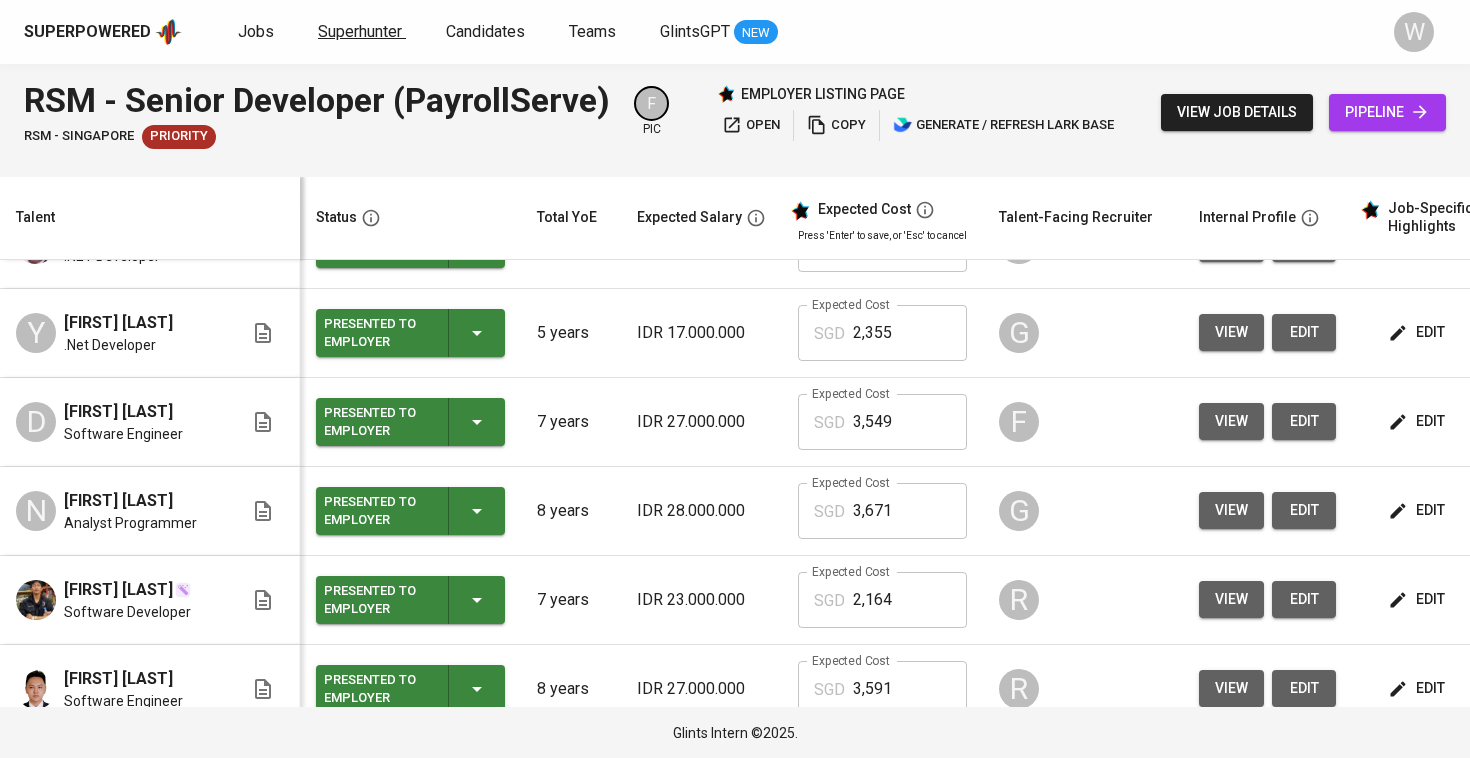 click on "Superhunter" at bounding box center (360, 31) 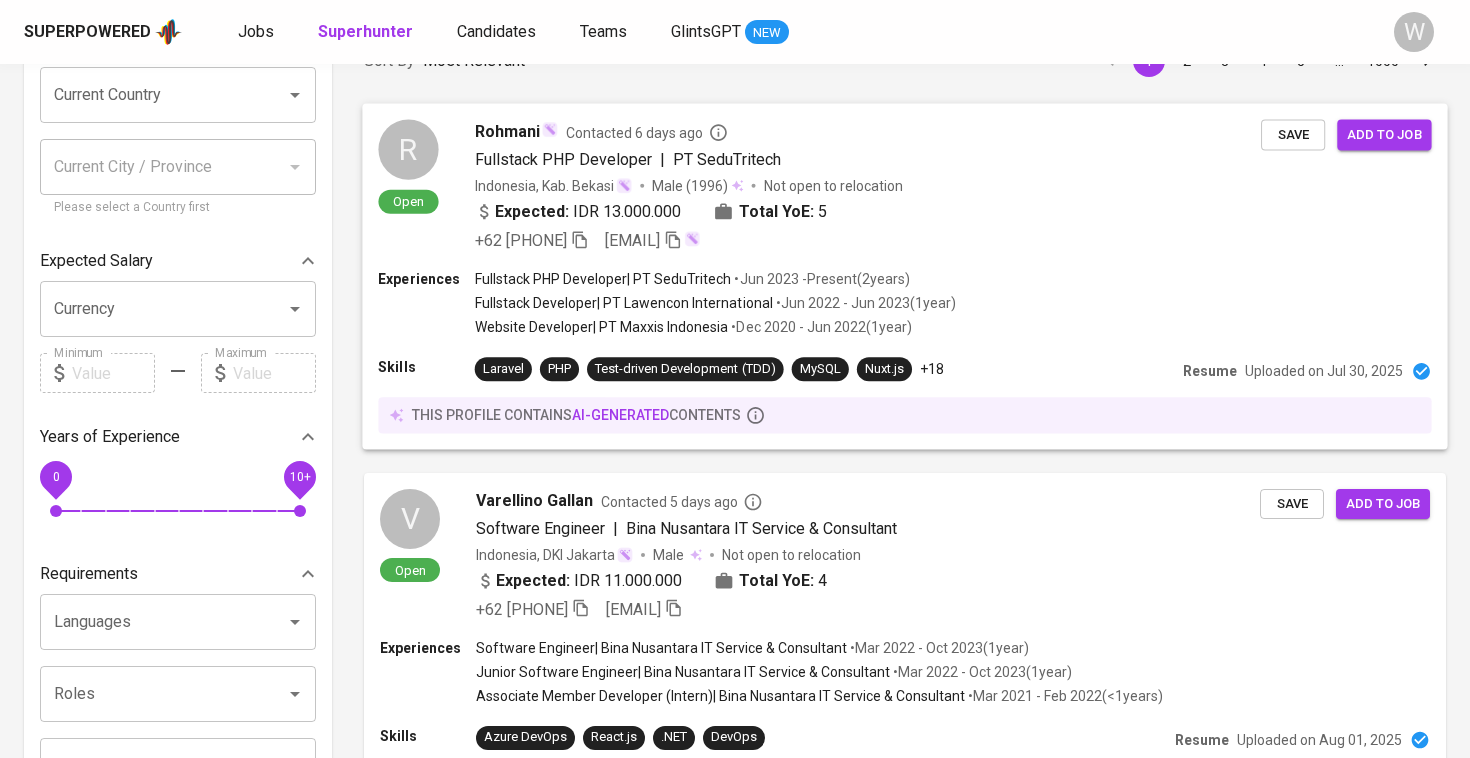 scroll, scrollTop: 288, scrollLeft: 0, axis: vertical 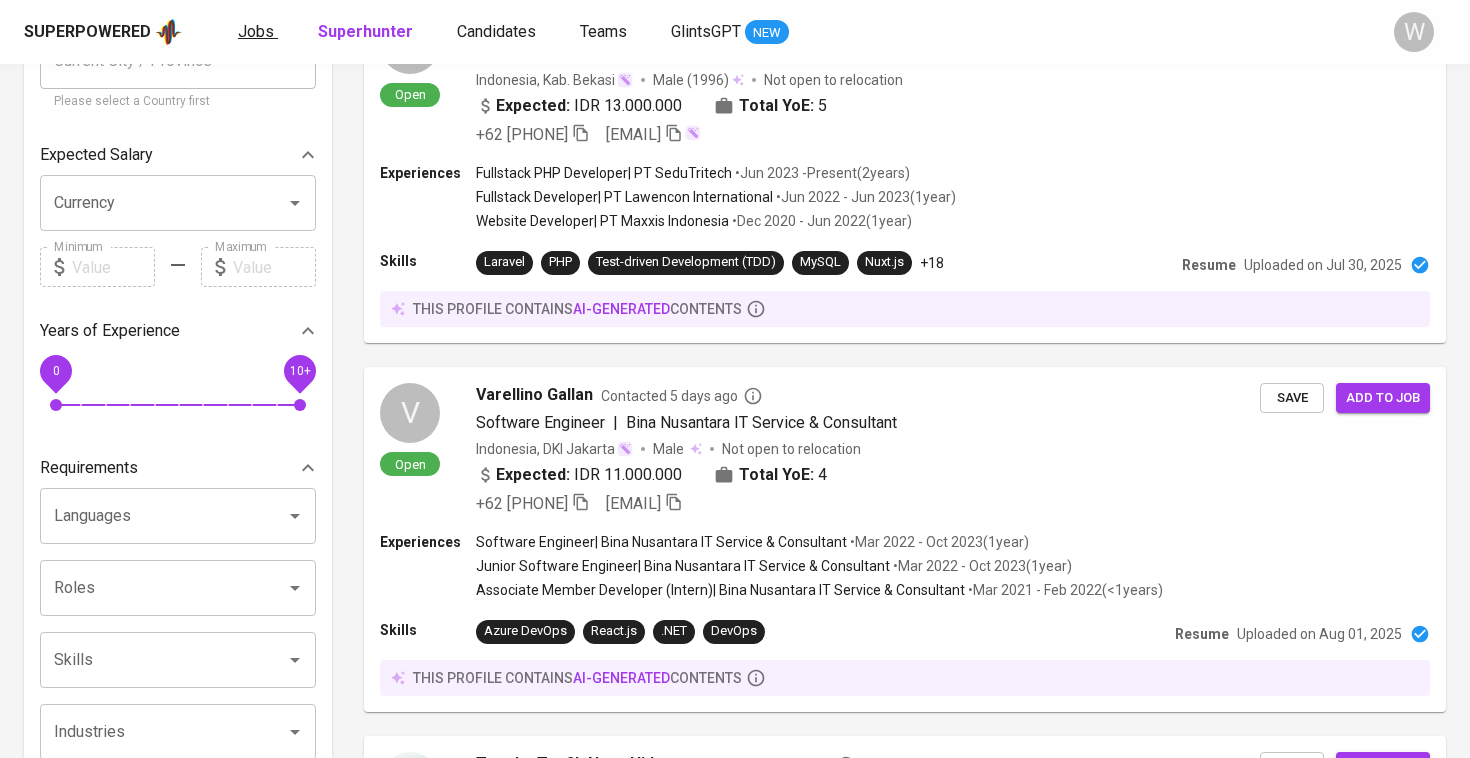 click on "Jobs" at bounding box center (256, 31) 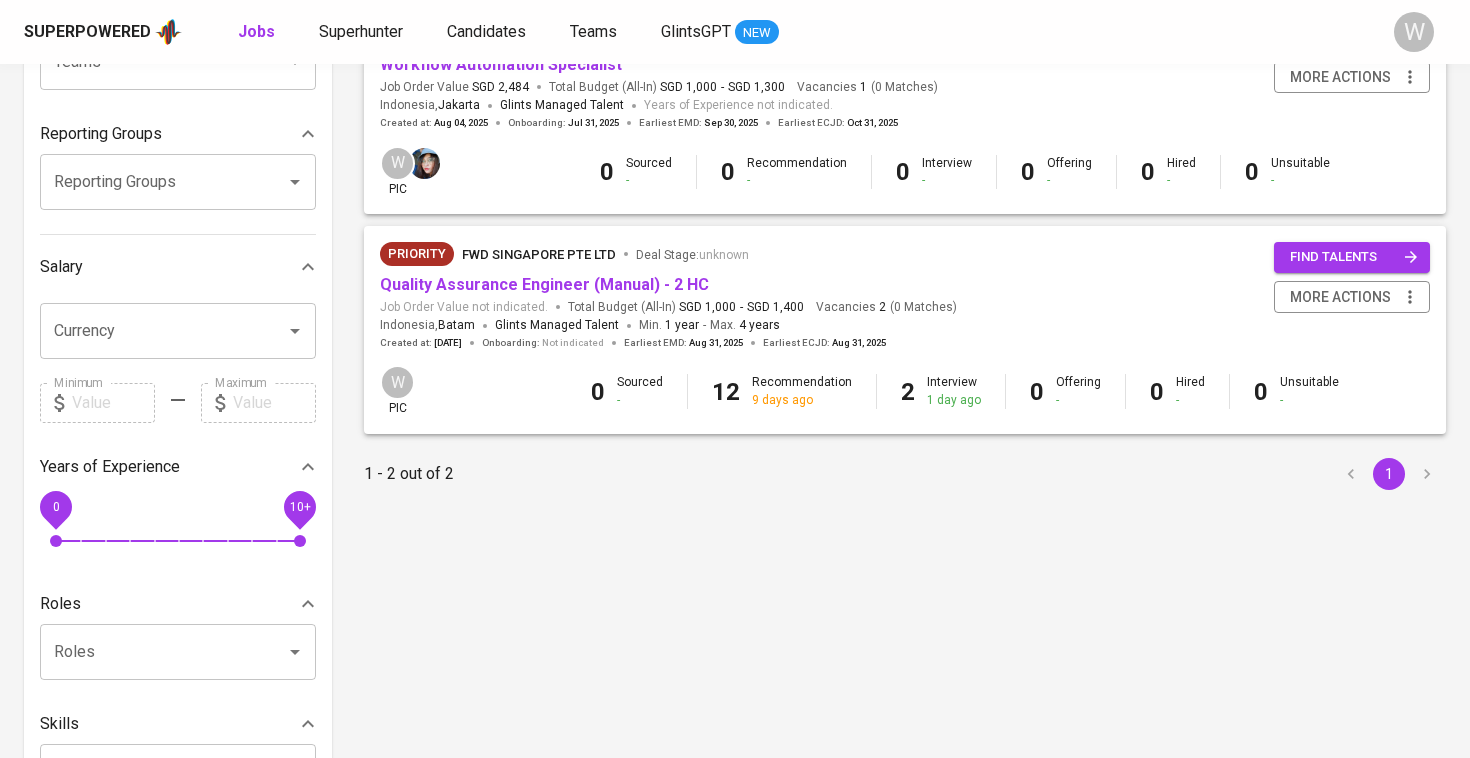 scroll, scrollTop: 0, scrollLeft: 0, axis: both 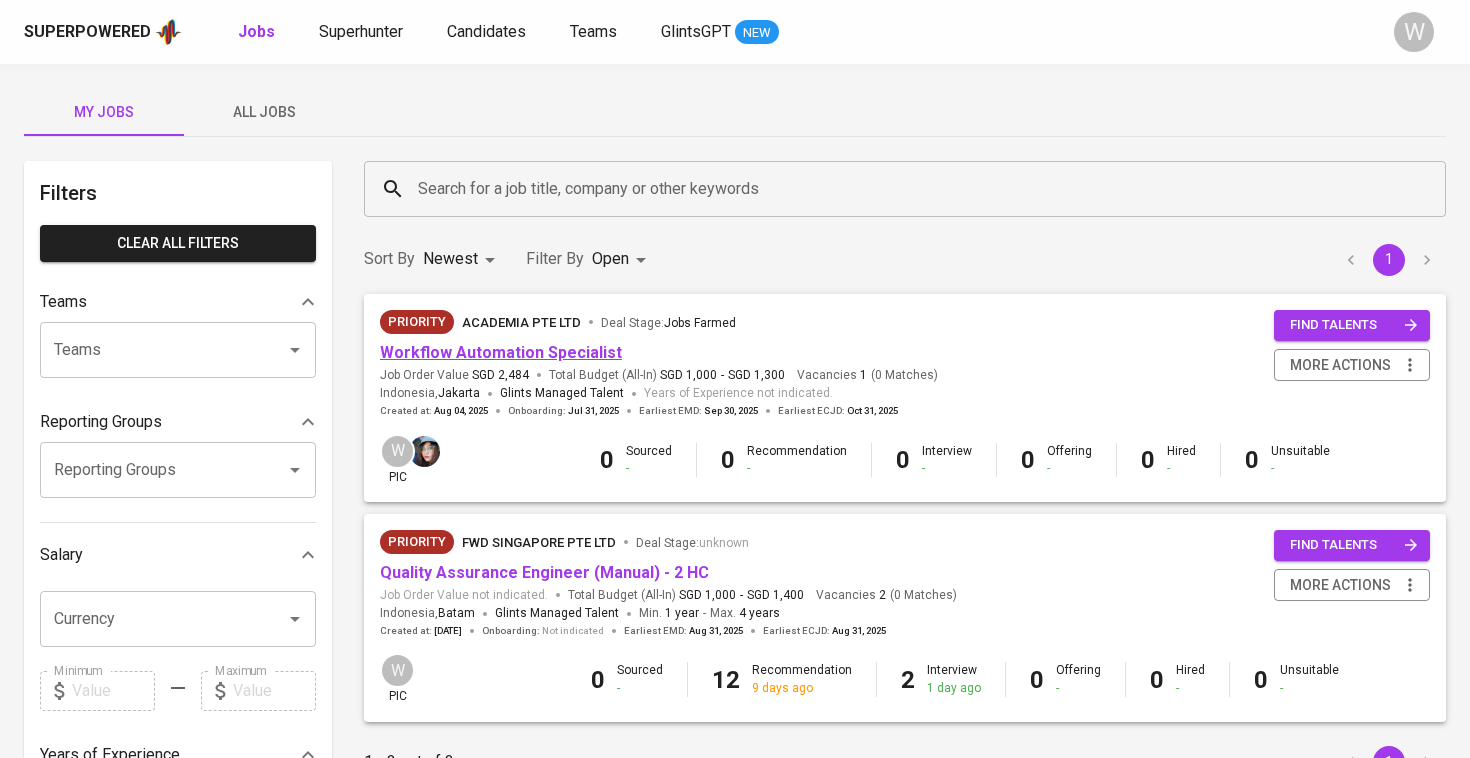click on "Workflow Automation Specialist" at bounding box center [501, 352] 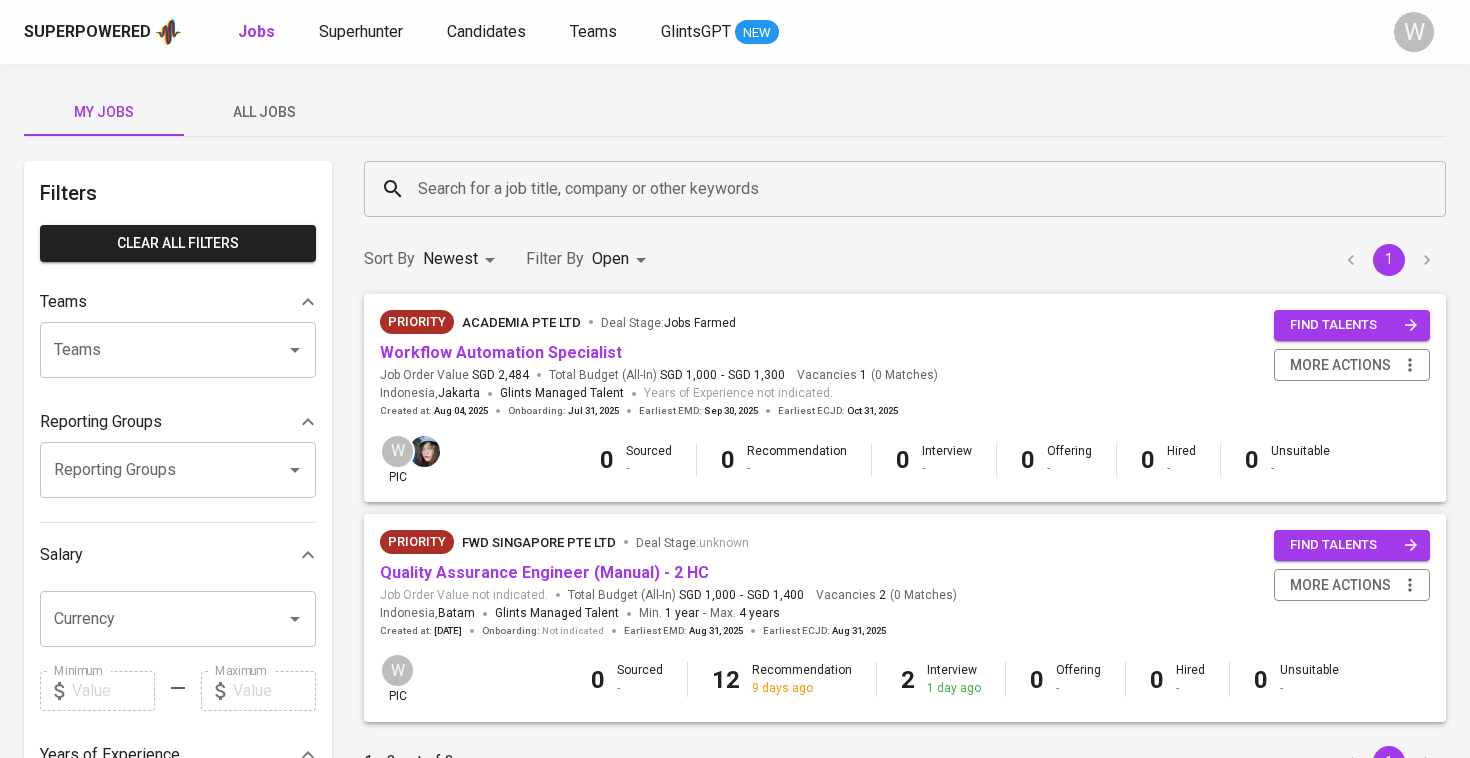 click on "All Jobs" at bounding box center [264, 112] 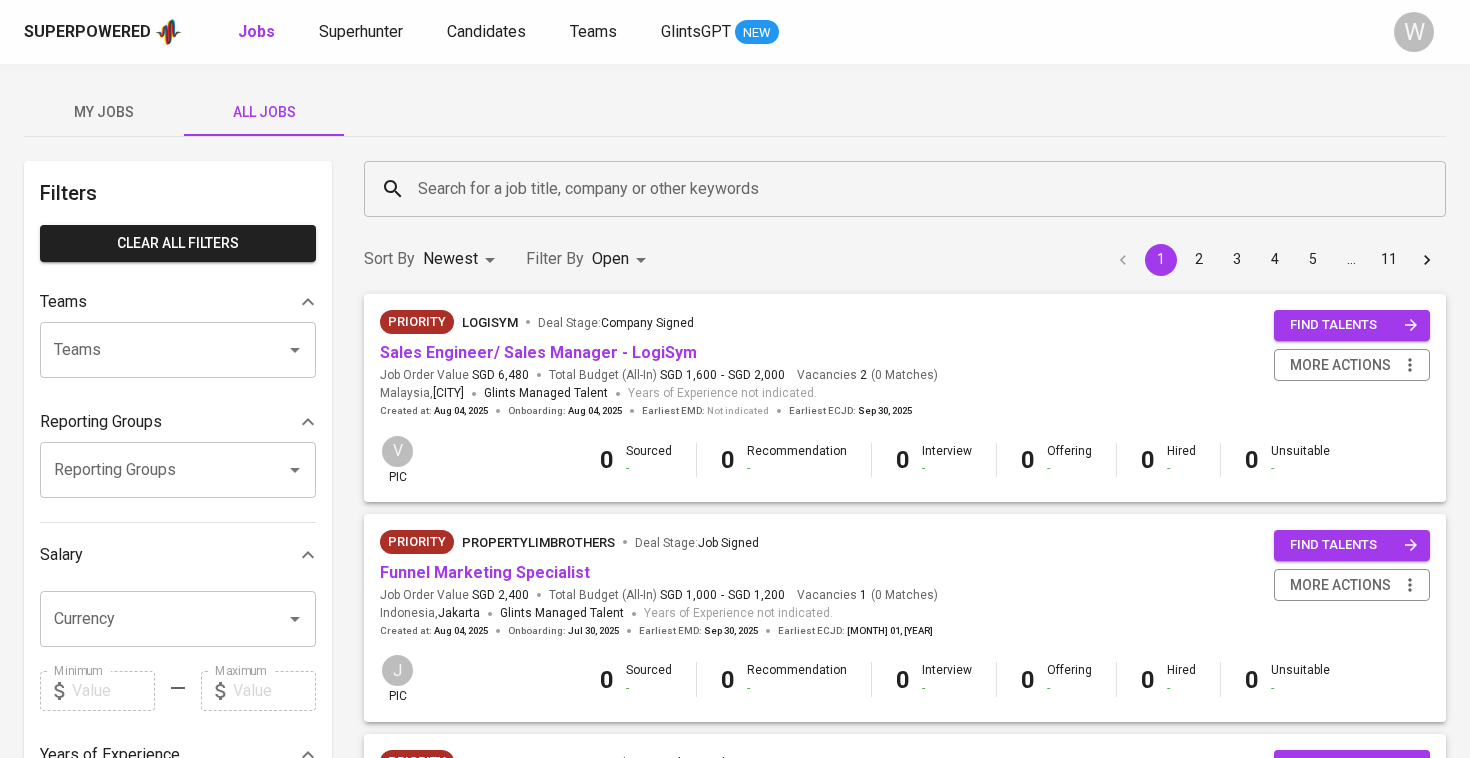 click on "Search for a job title, company or other keywords" at bounding box center [910, 189] 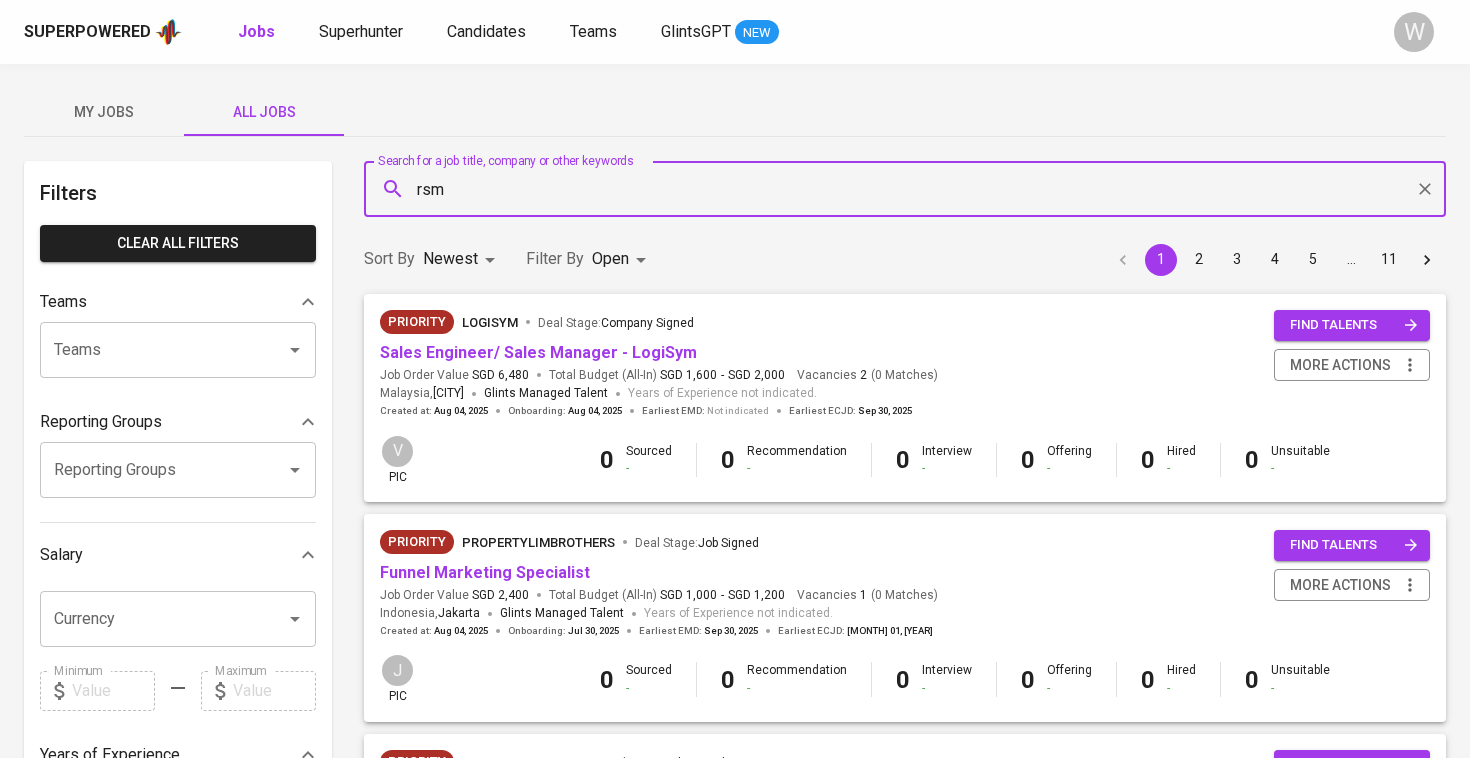 type on "rsm" 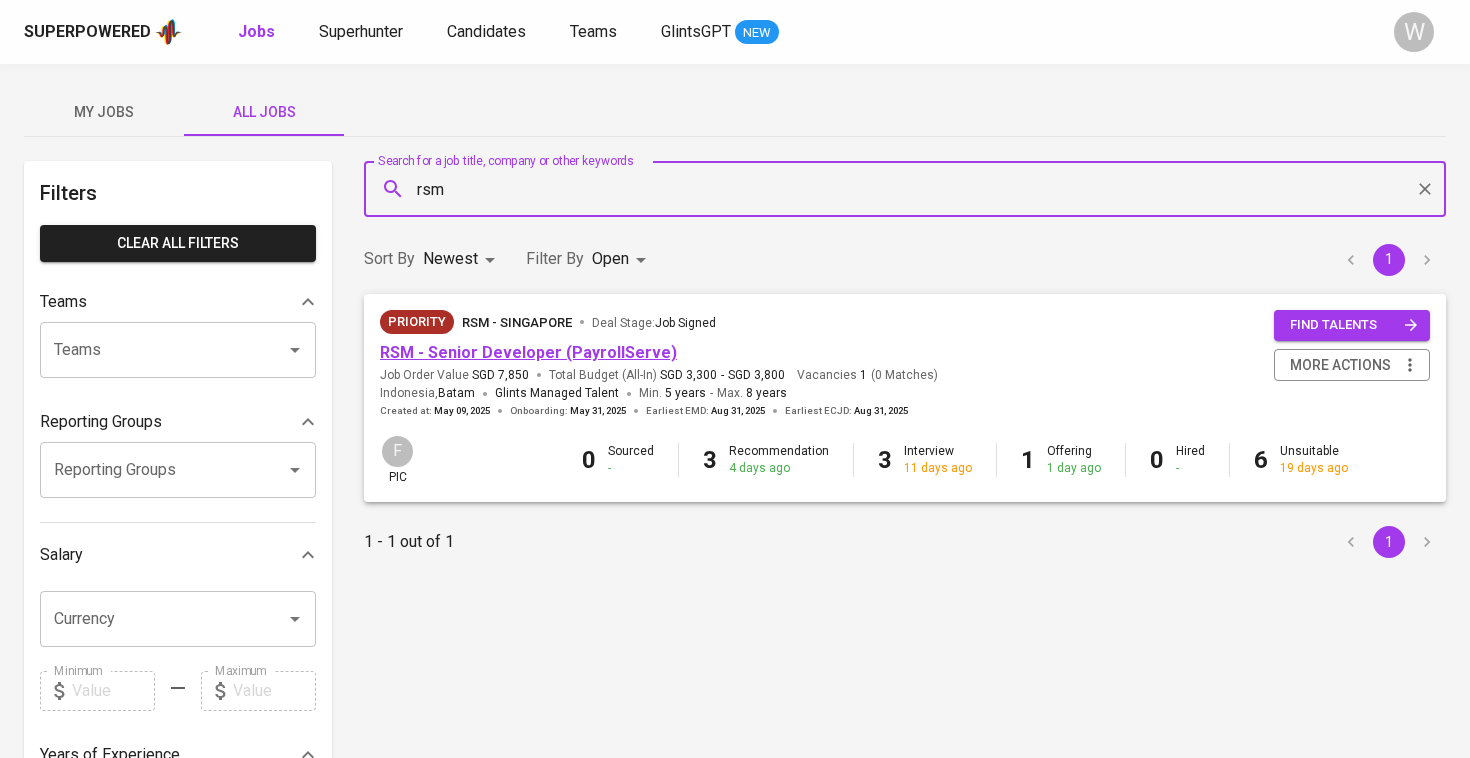 click on "RSM - Senior Developer (PayrollServe)" at bounding box center (528, 352) 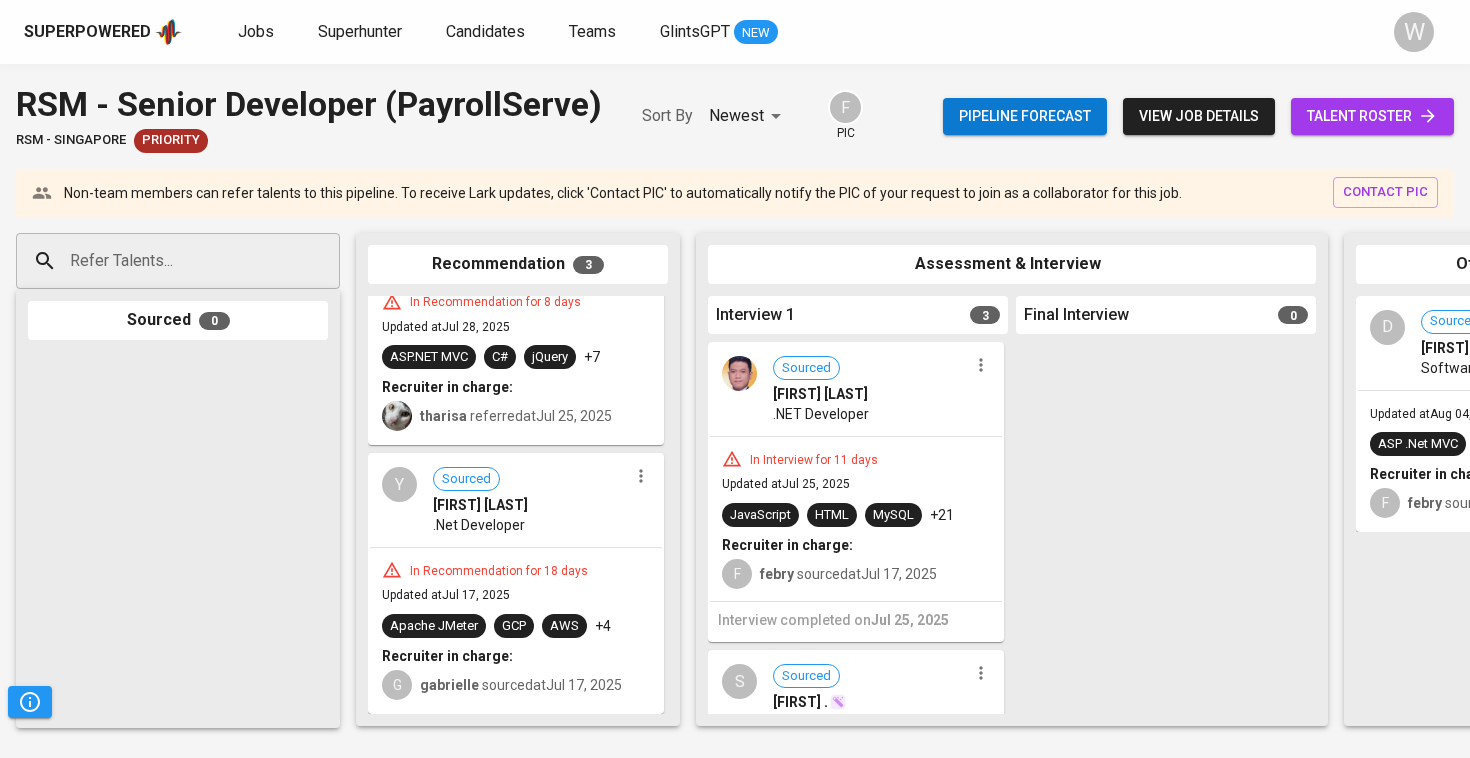scroll, scrollTop: 345, scrollLeft: 0, axis: vertical 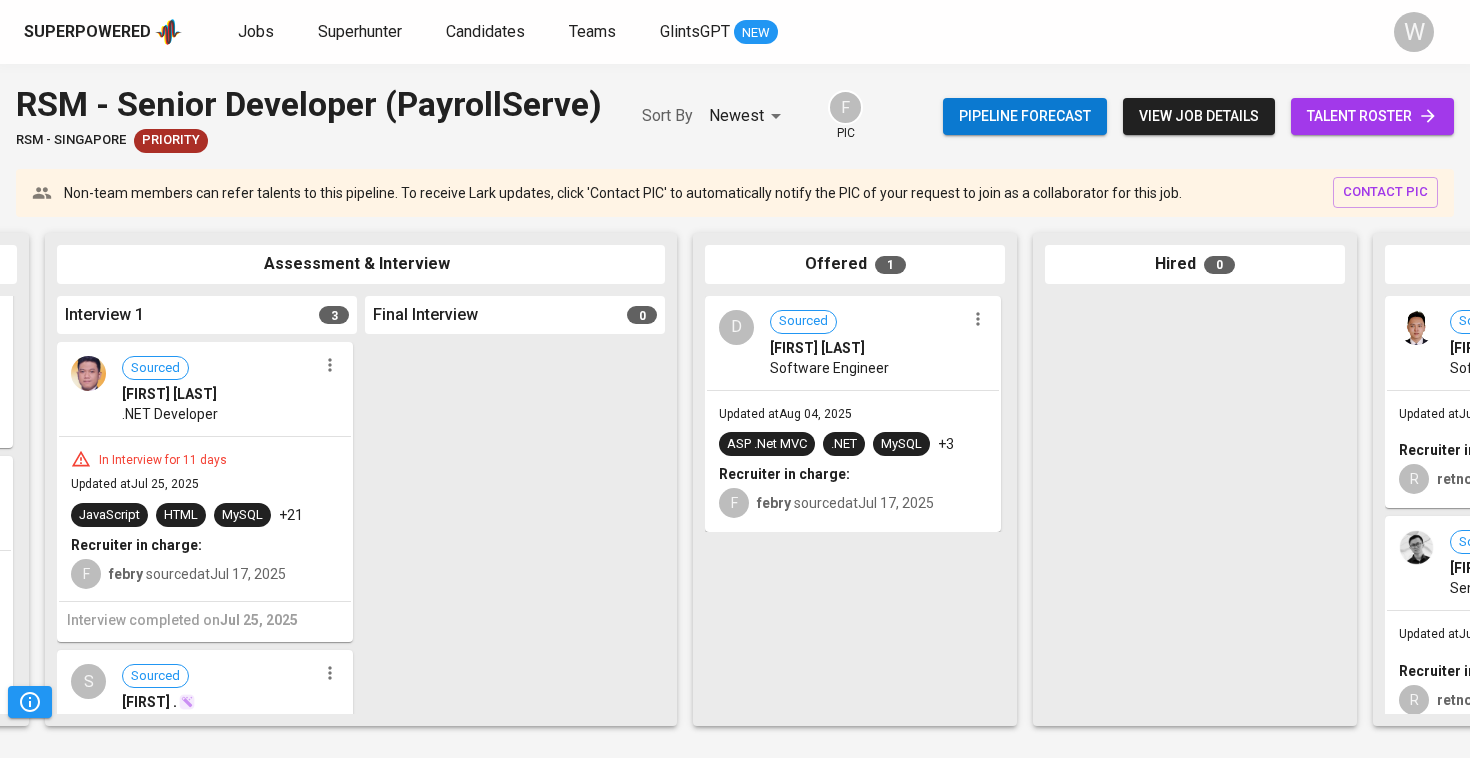 click on "talent roster" at bounding box center (1372, 116) 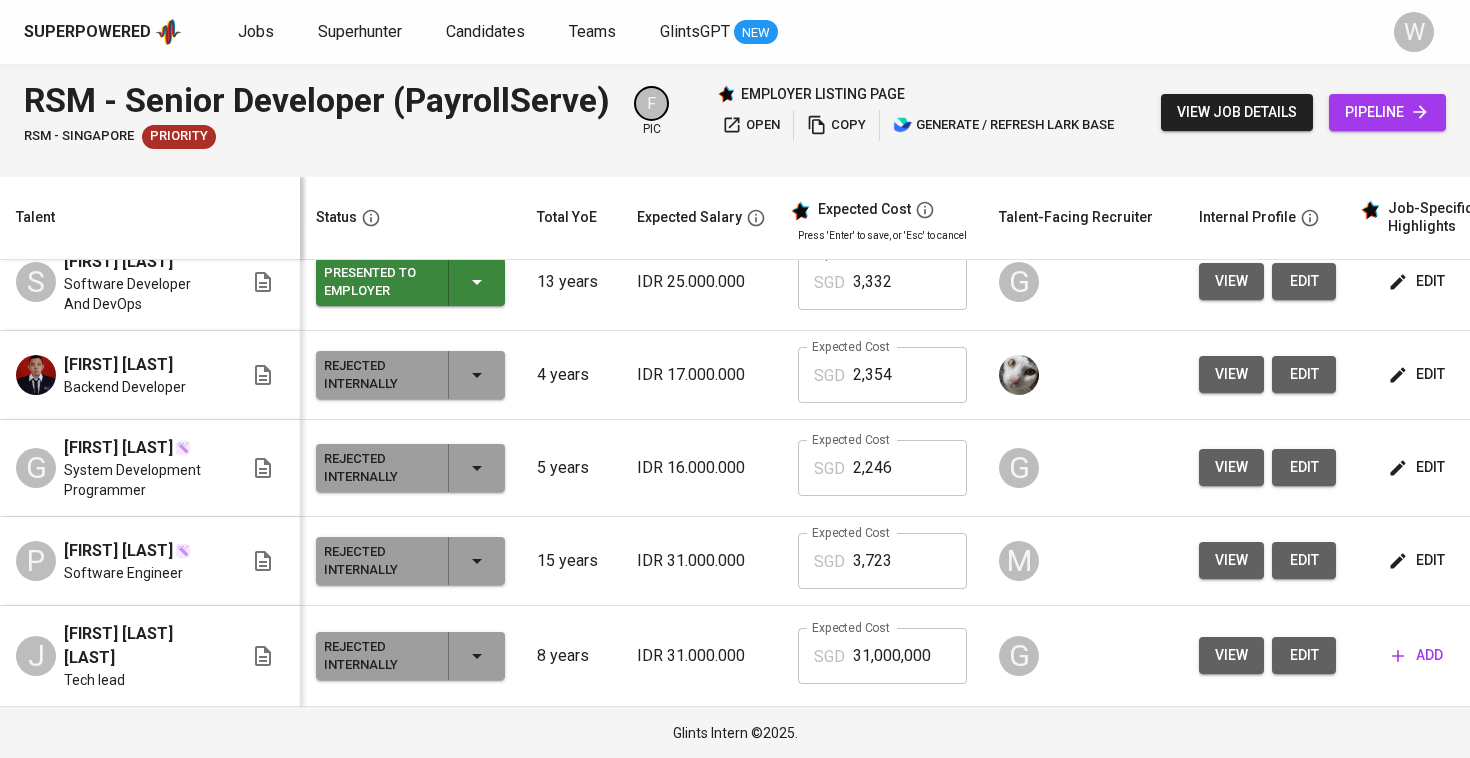 scroll, scrollTop: 1186, scrollLeft: 0, axis: vertical 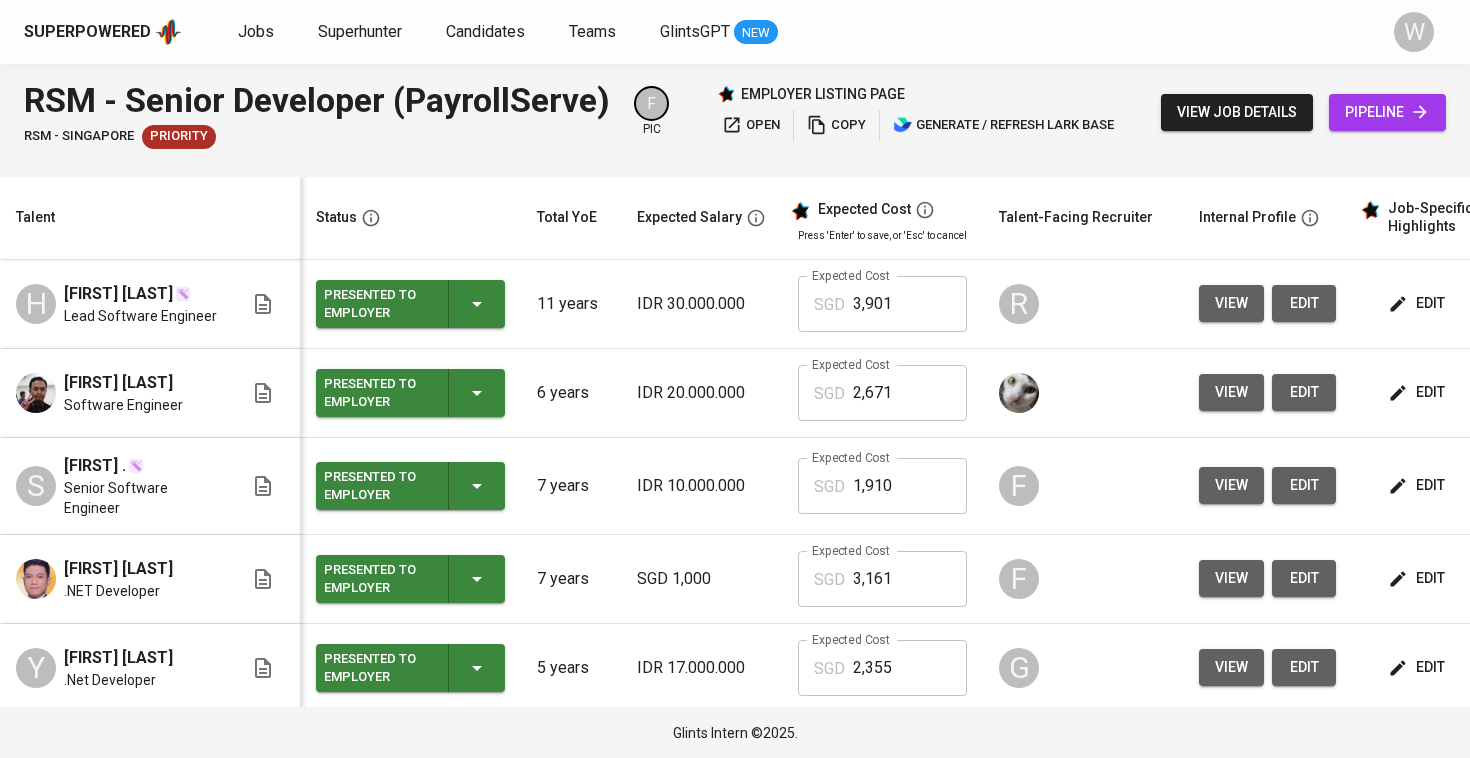 click on "view job details" at bounding box center (1237, 112) 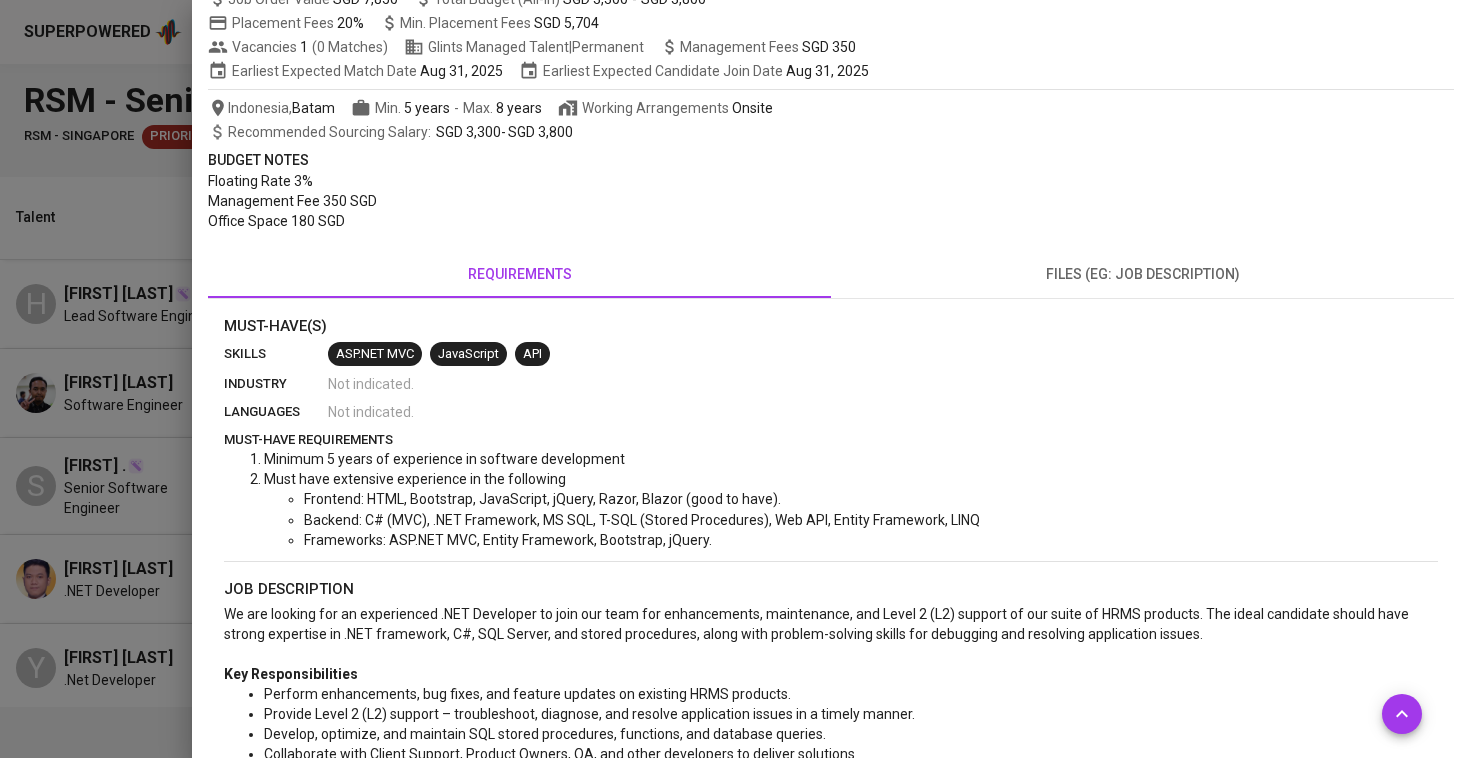 scroll, scrollTop: 213, scrollLeft: 0, axis: vertical 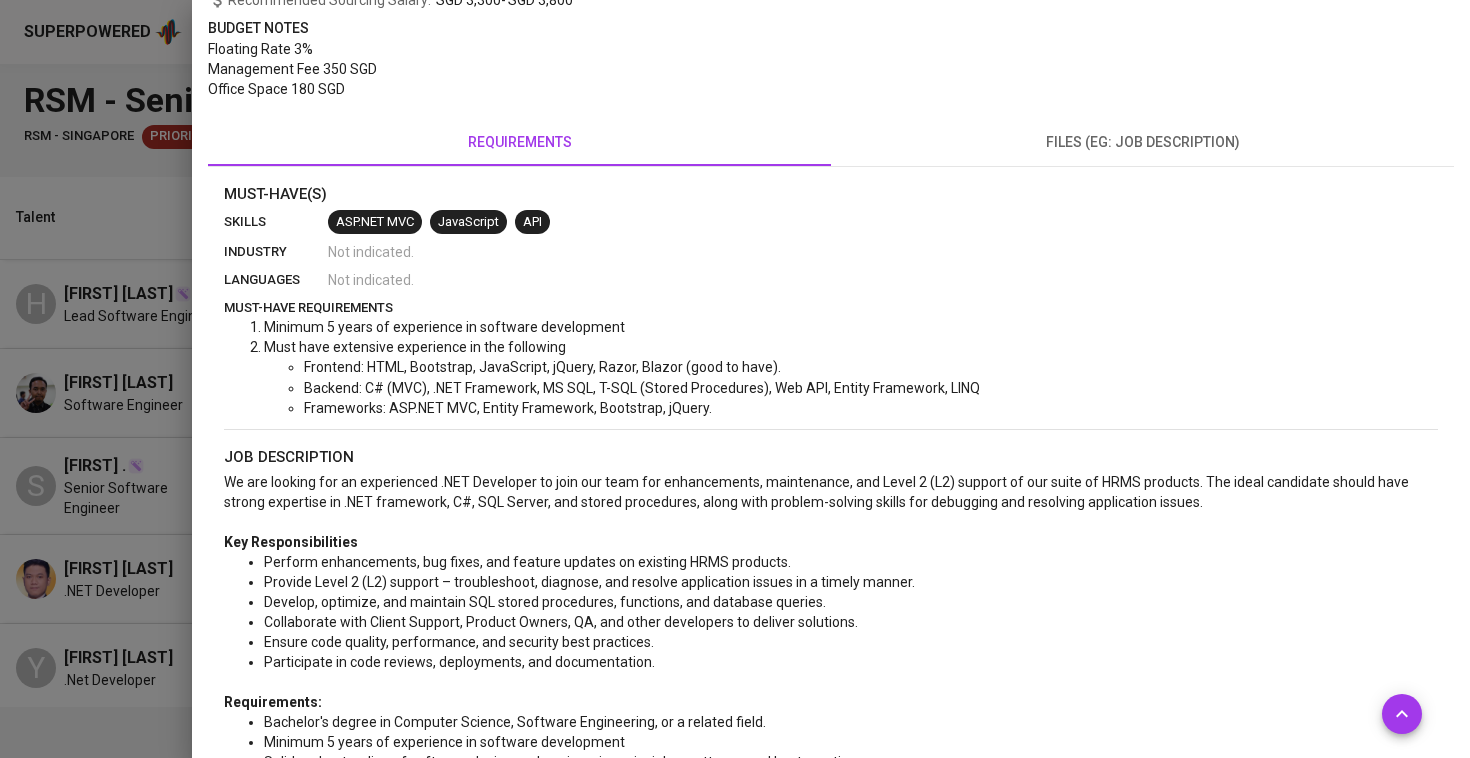 click on "Backend: C# (MVC), .NET Framework, MS SQL, T-SQL (Stored Procedures), Web API, Entity Framework, LINQ" at bounding box center (642, 388) 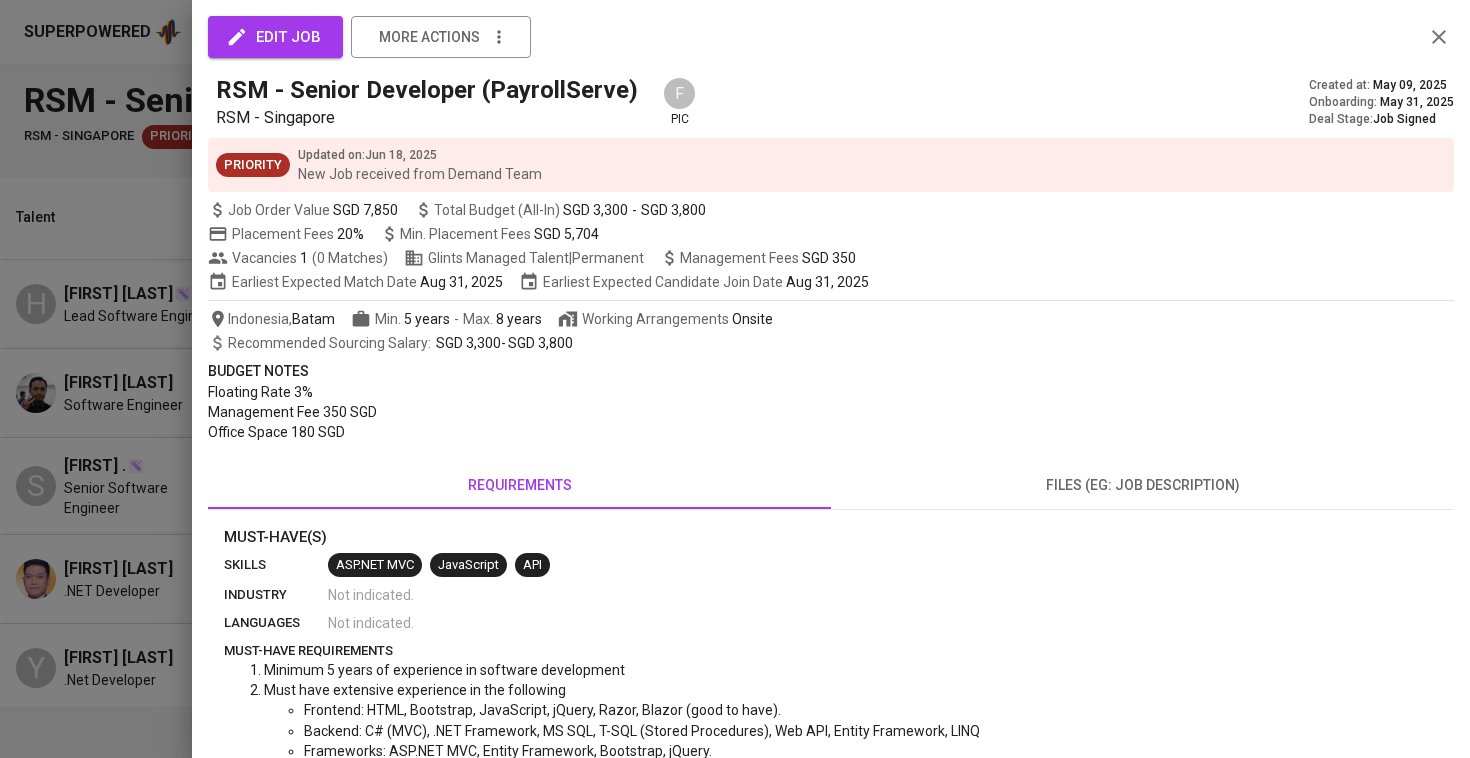 scroll, scrollTop: 0, scrollLeft: 0, axis: both 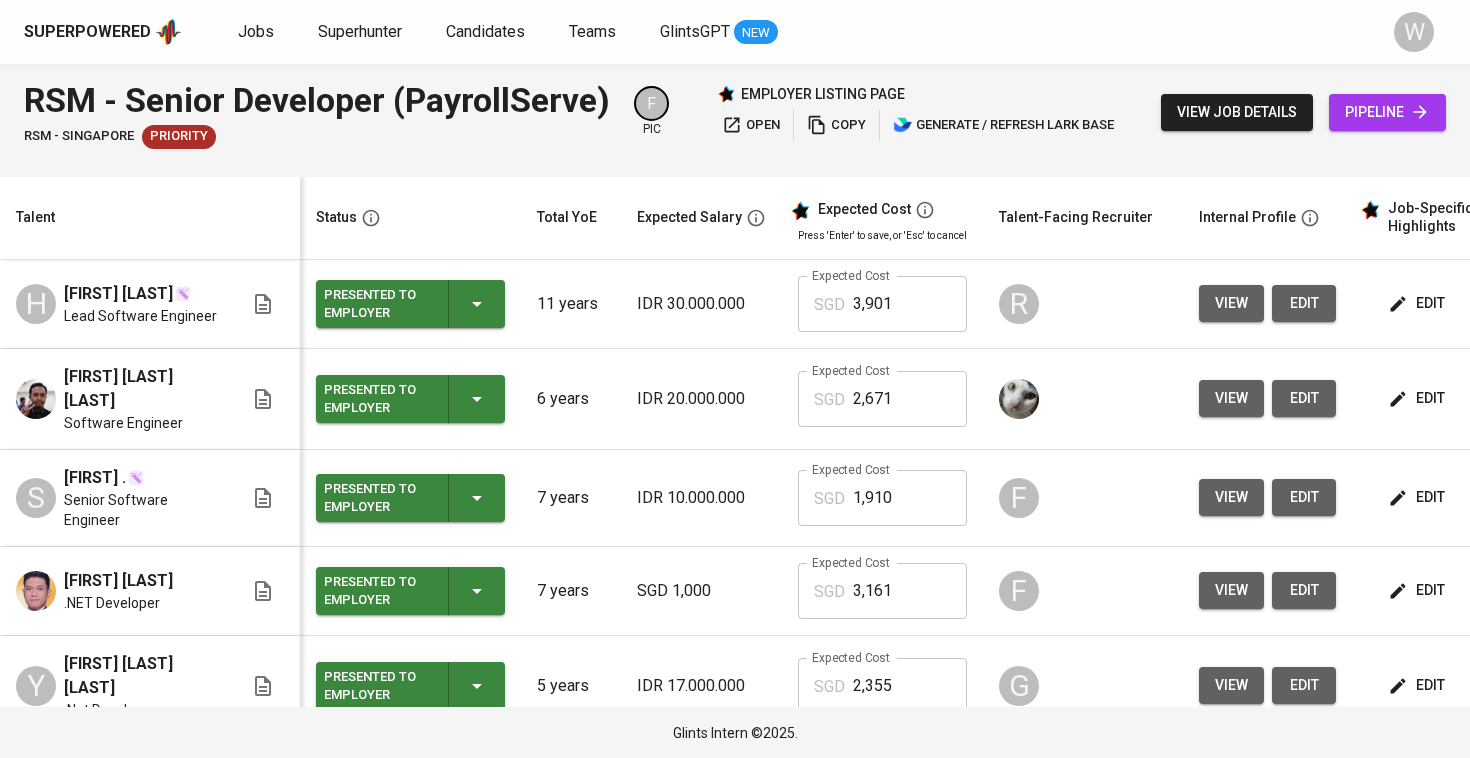 click on "Superpowered Jobs   Superhunter   Candidates   Teams   GlintsGPT   NEW W" at bounding box center (735, 32) 